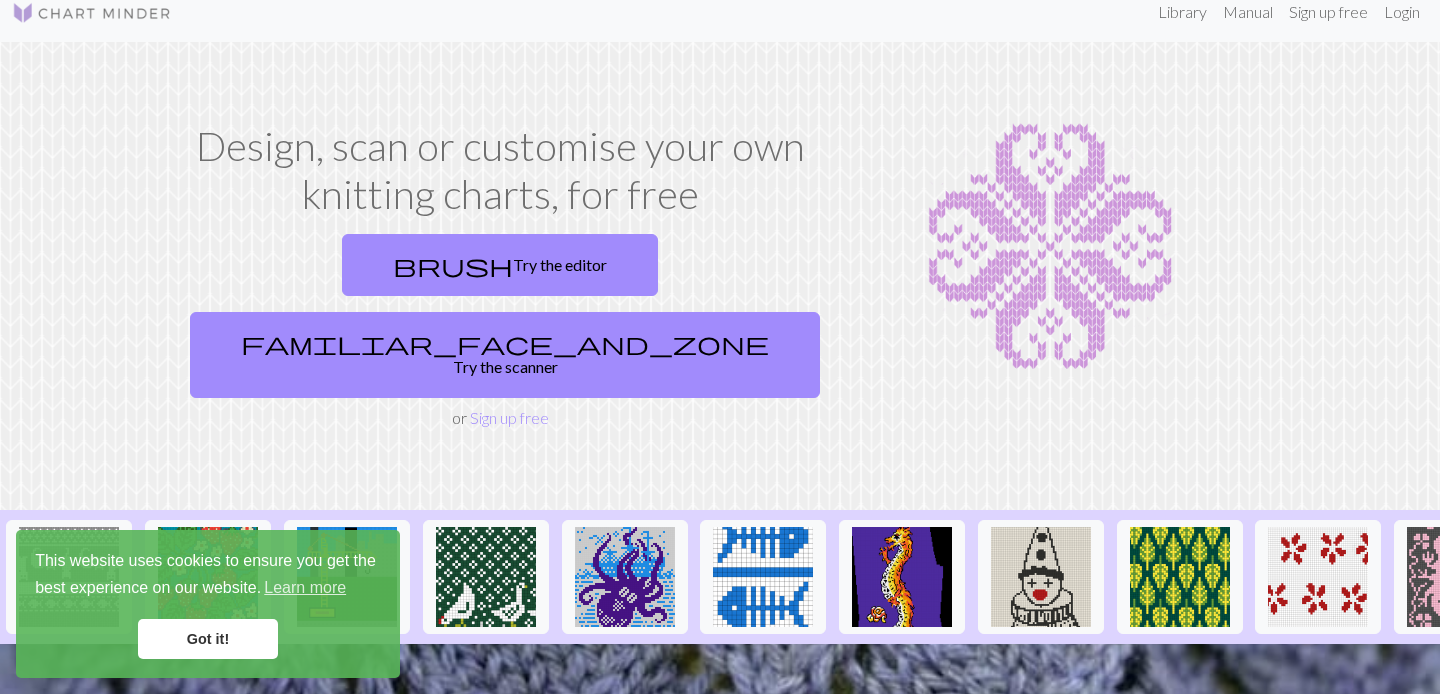 scroll, scrollTop: 0, scrollLeft: 0, axis: both 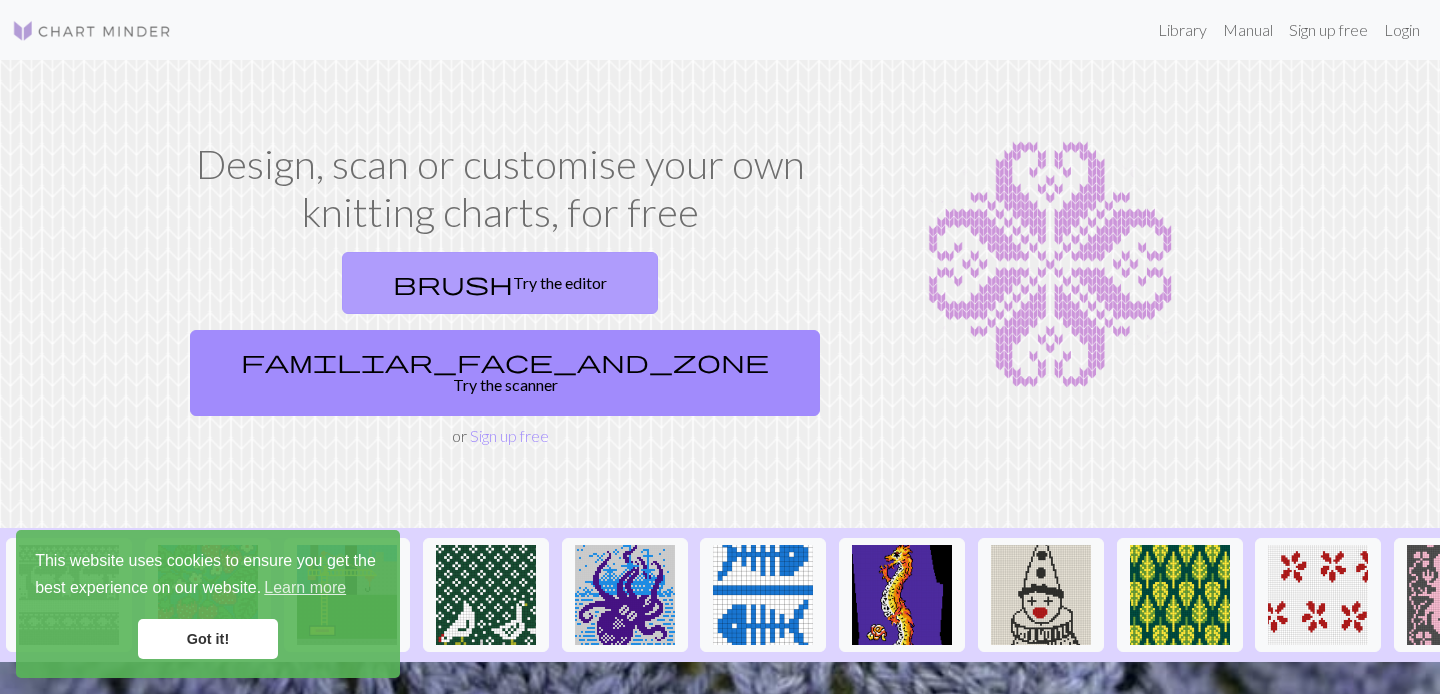 click on "brush  Try the editor" at bounding box center [500, 283] 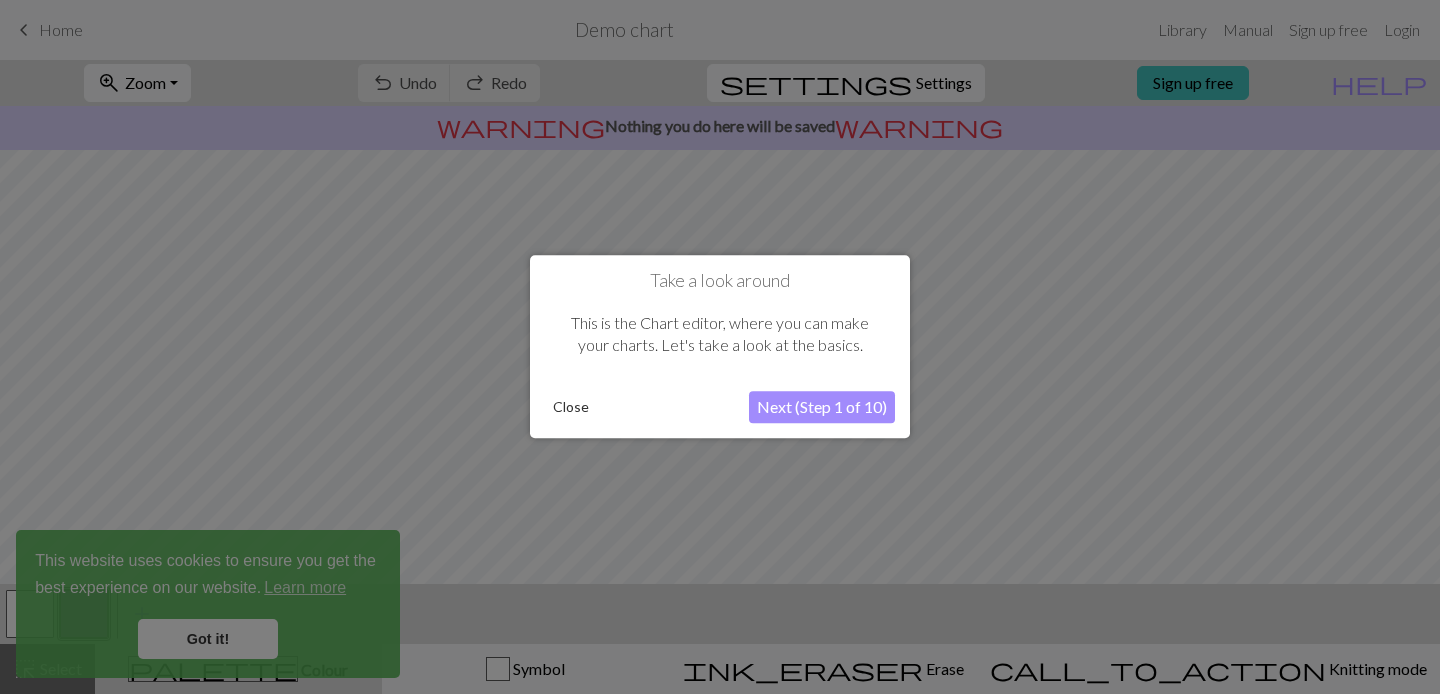 click on "Close" at bounding box center (571, 408) 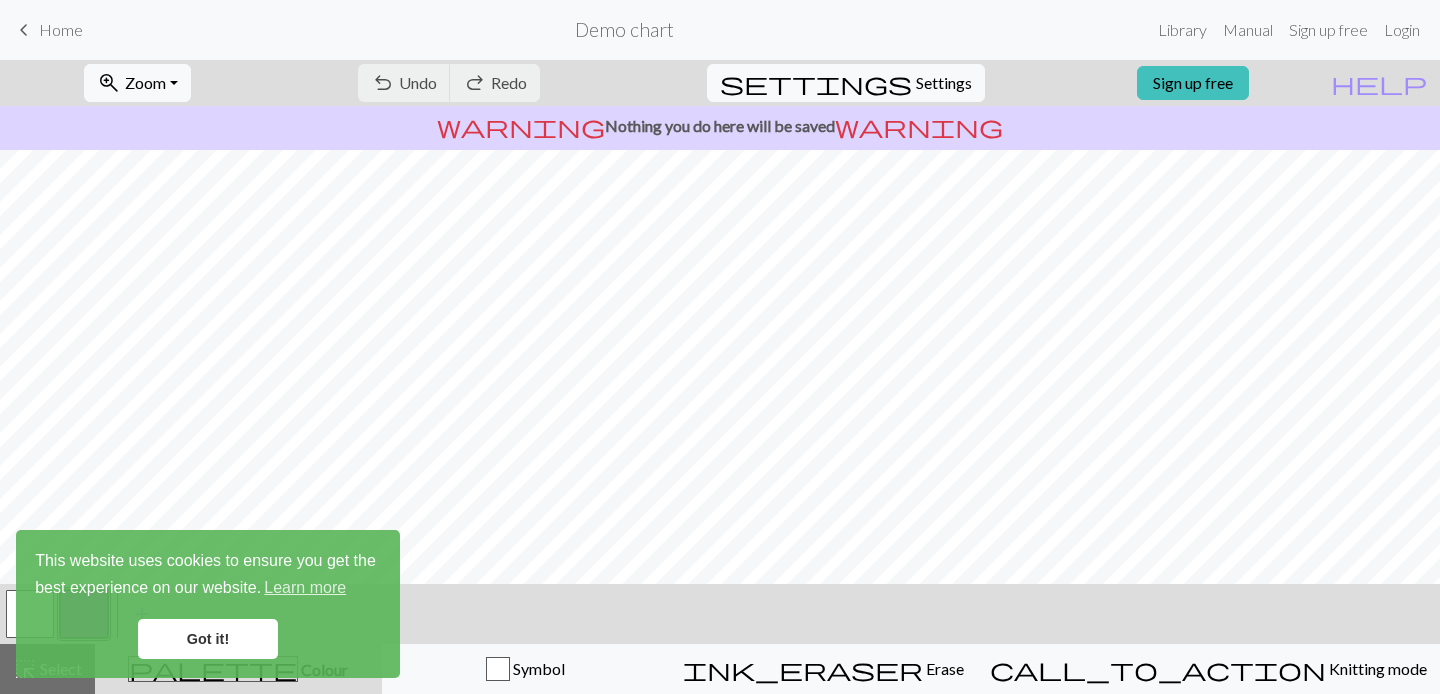 click on "Got it!" at bounding box center (208, 639) 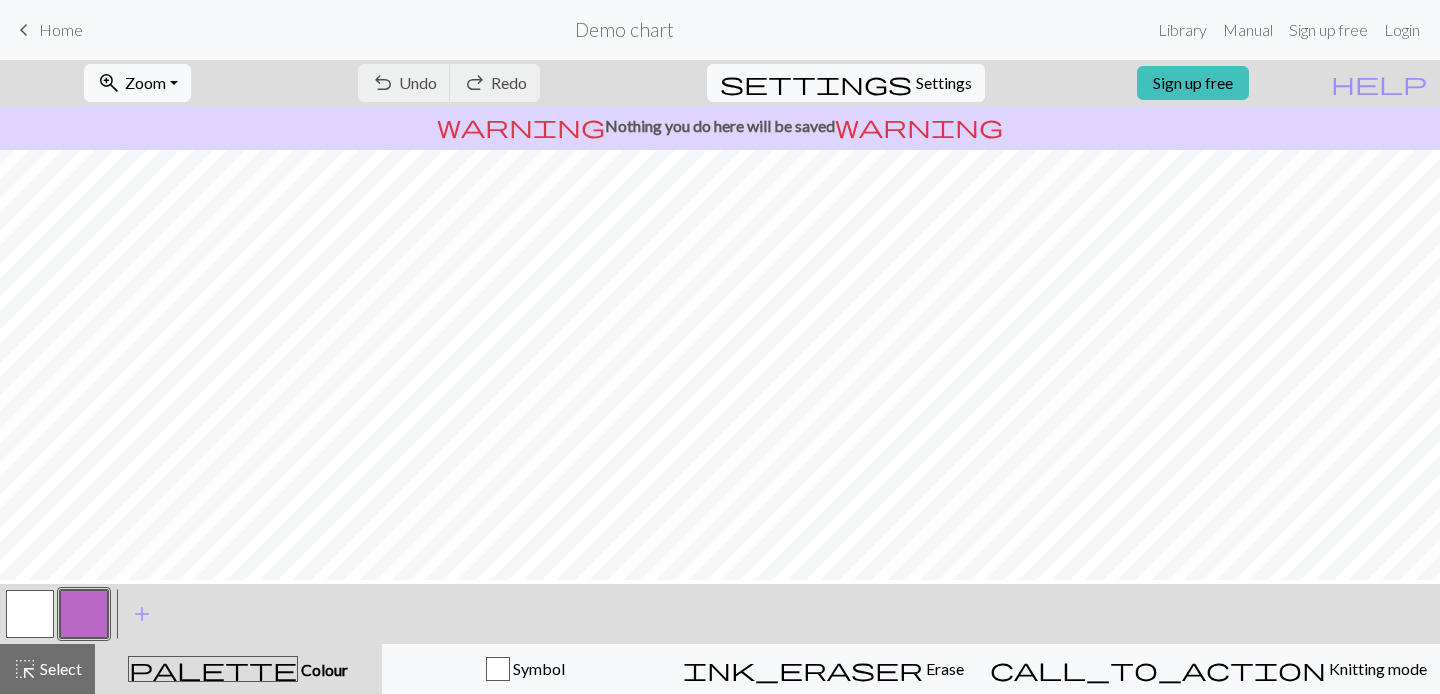 scroll, scrollTop: 296, scrollLeft: 0, axis: vertical 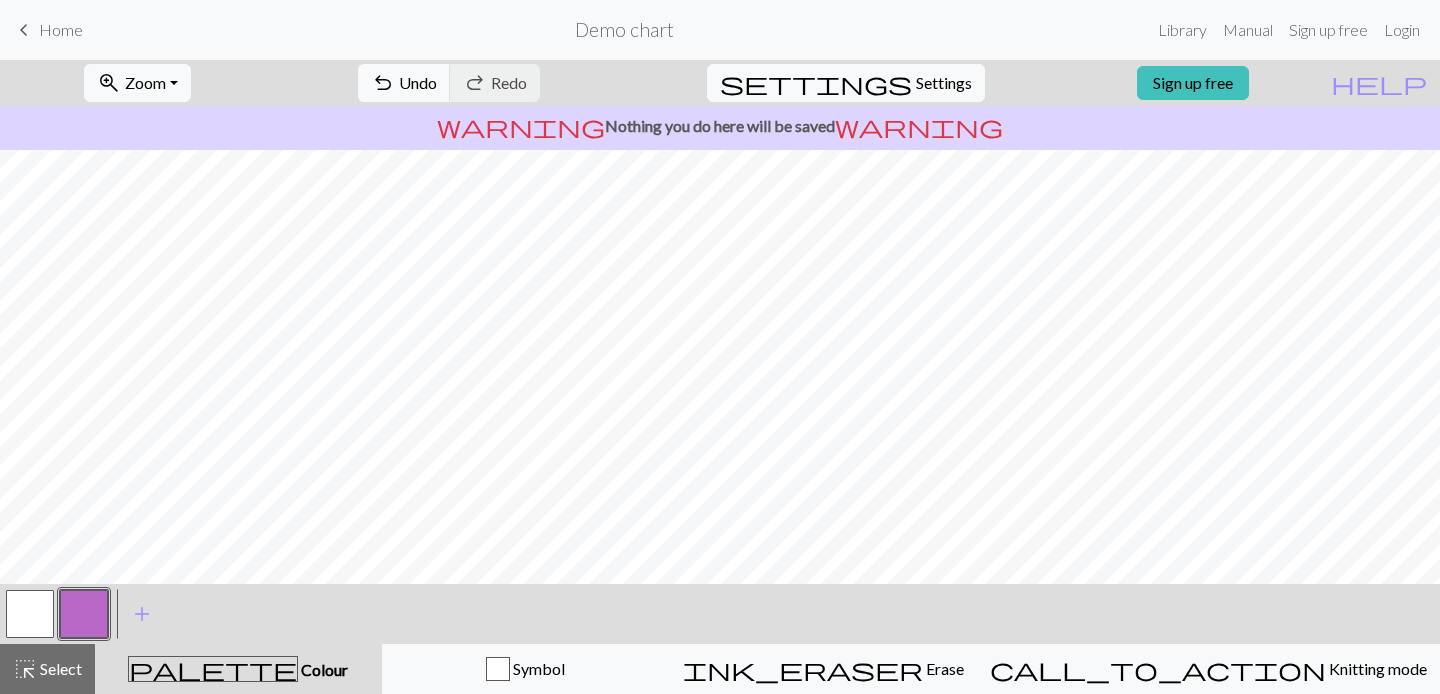 click on "Home" at bounding box center (61, 29) 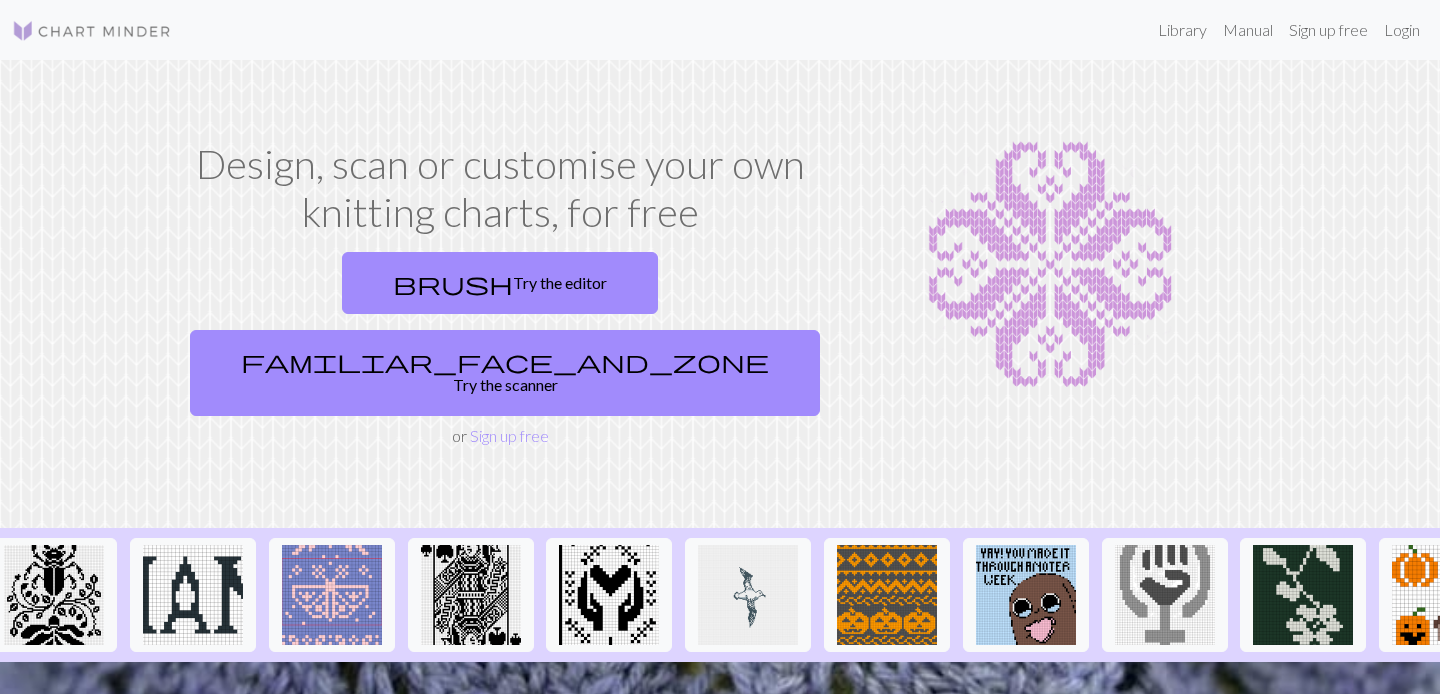 scroll, scrollTop: 0, scrollLeft: 2030, axis: horizontal 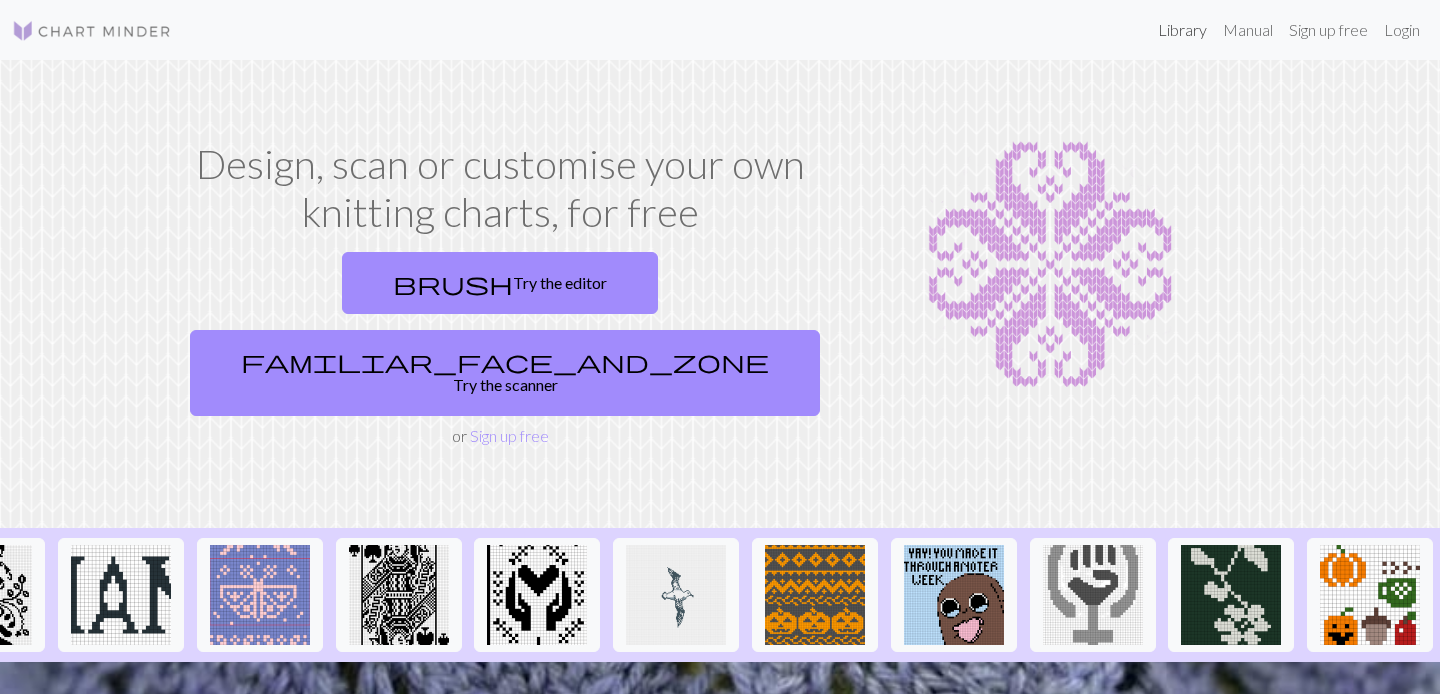 click on "Library" at bounding box center (1182, 30) 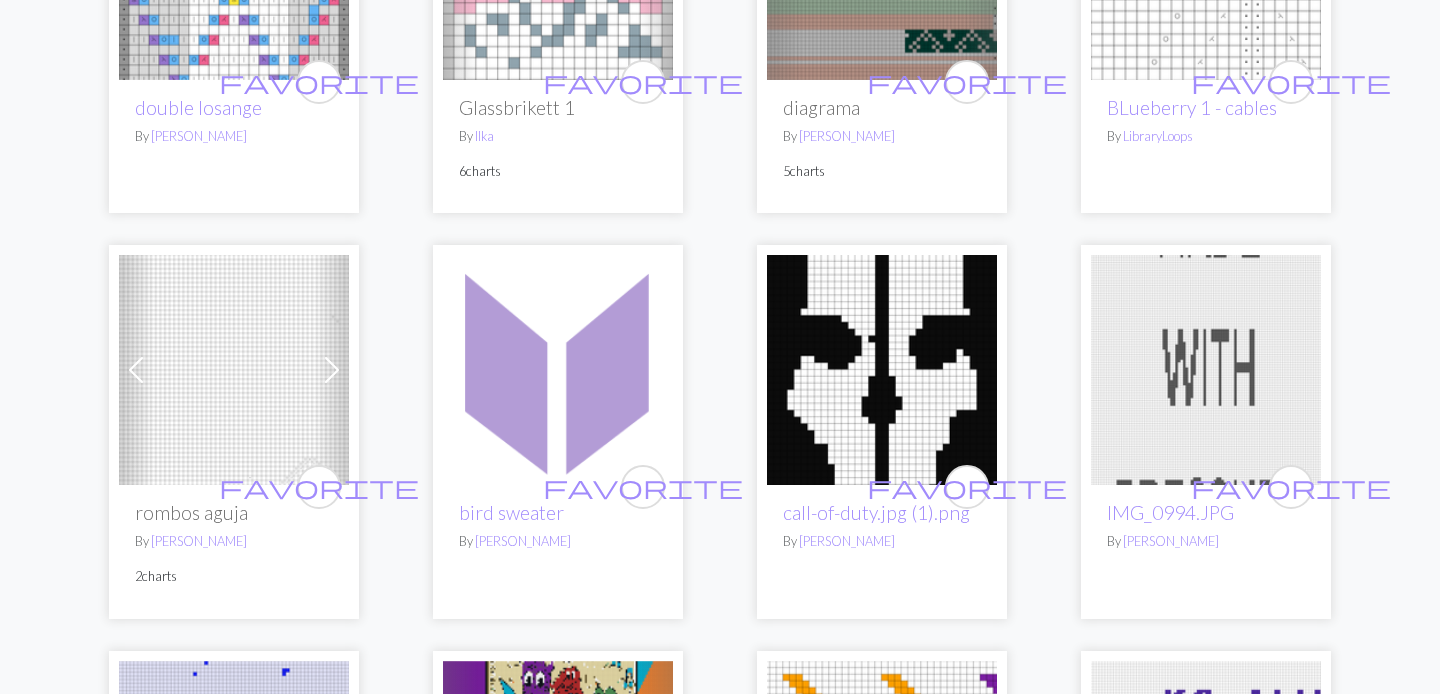 scroll, scrollTop: 0, scrollLeft: 0, axis: both 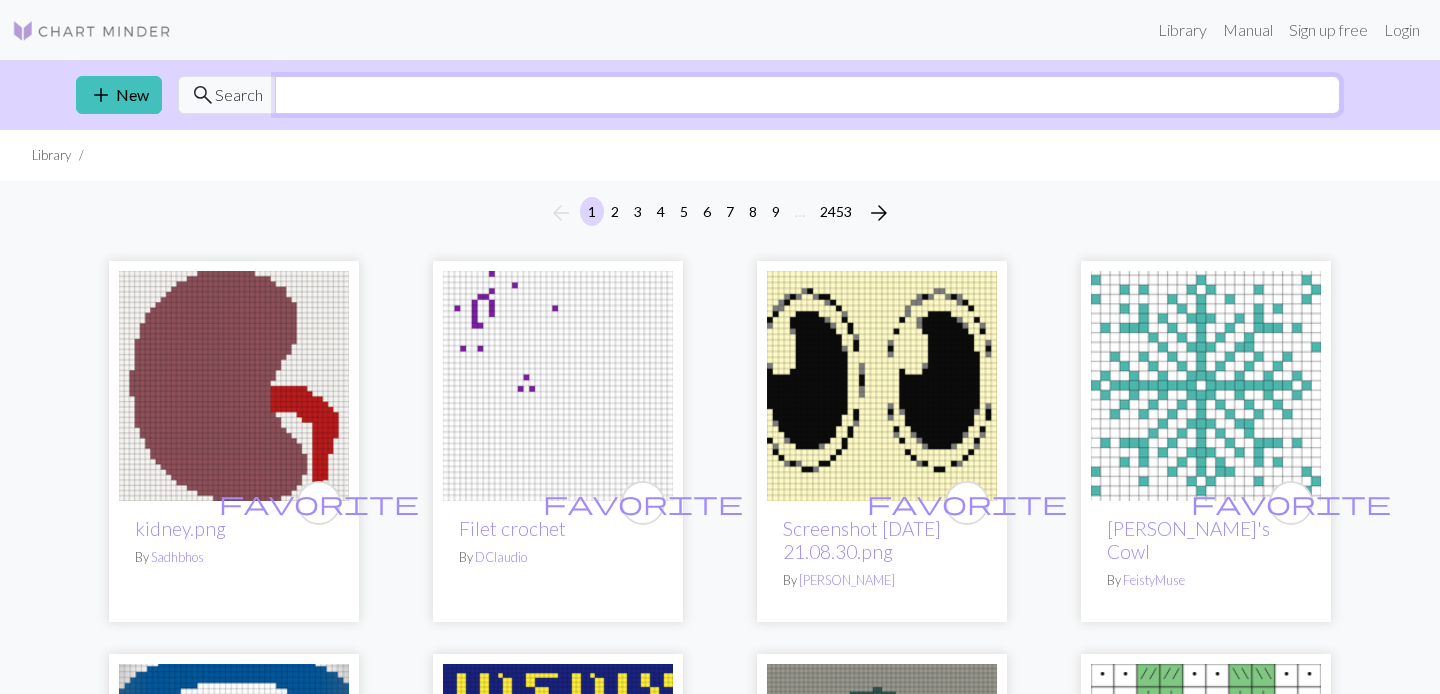 click at bounding box center [807, 95] 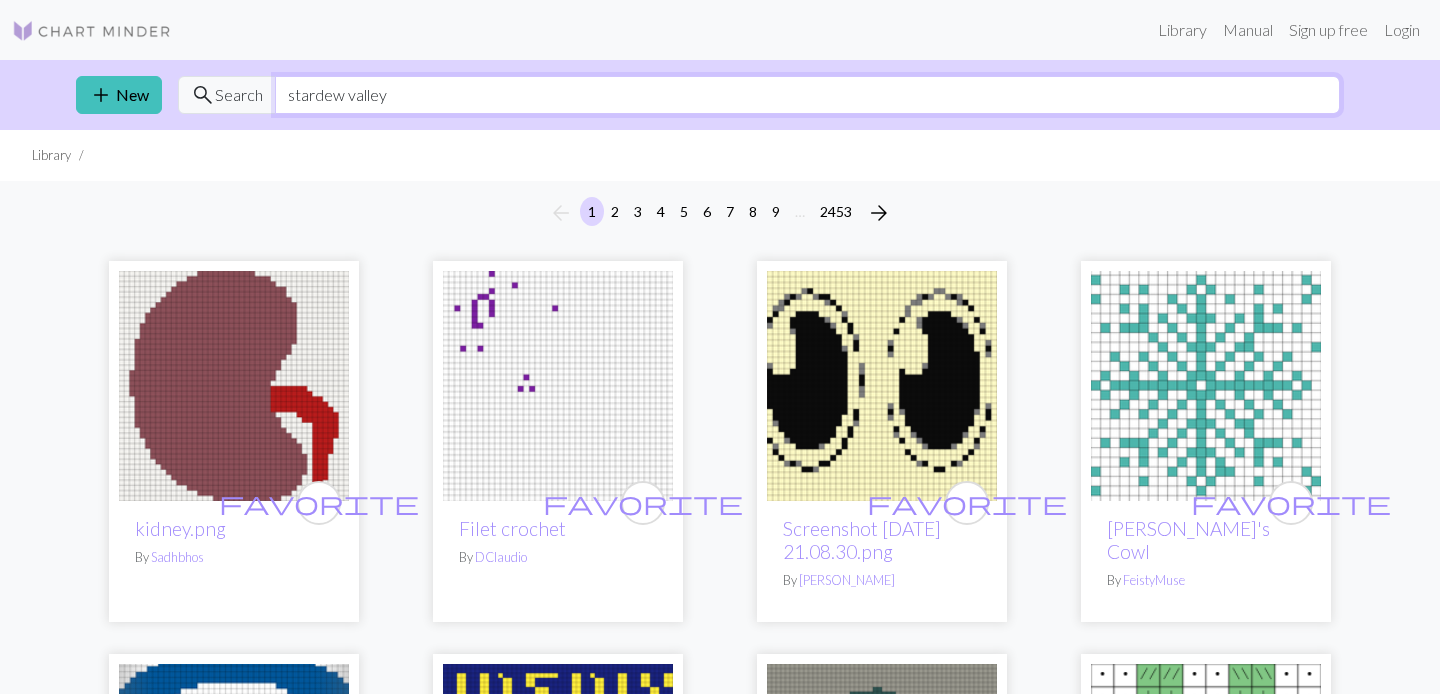 type on "stardew valley" 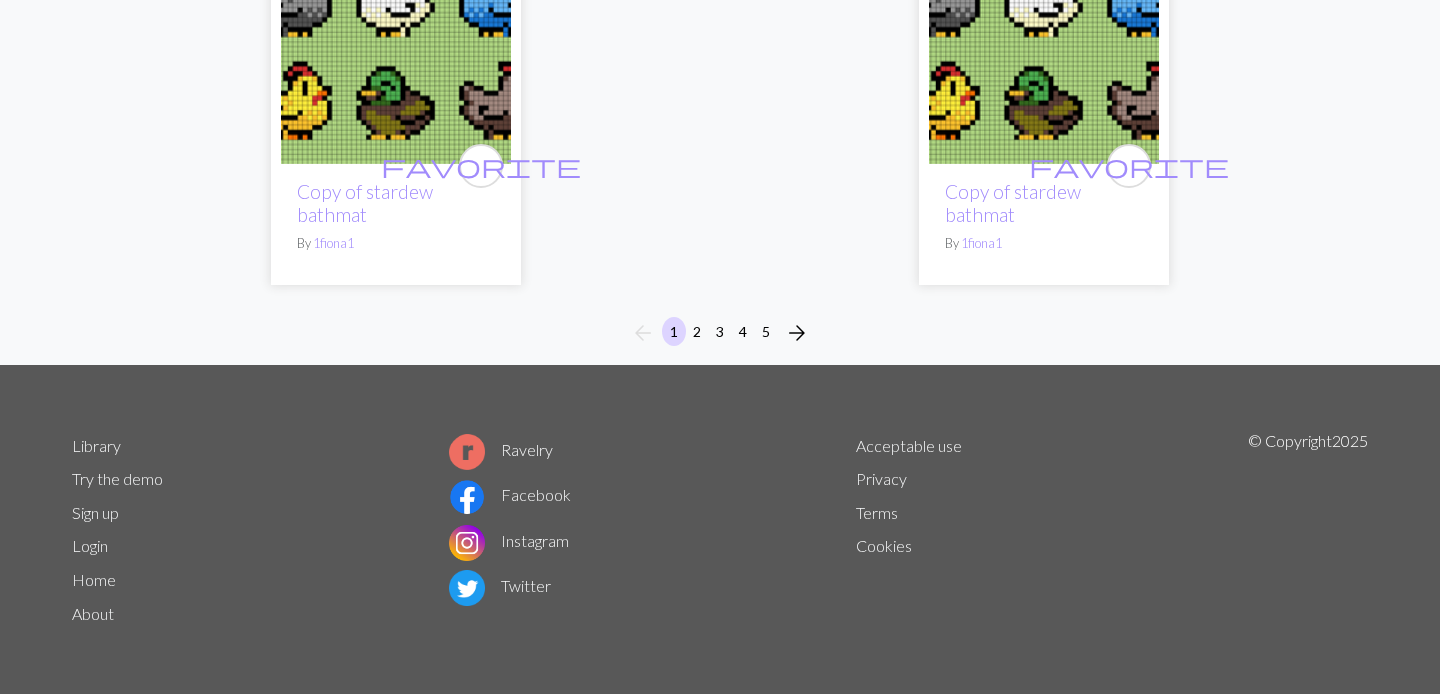scroll, scrollTop: 5623, scrollLeft: 0, axis: vertical 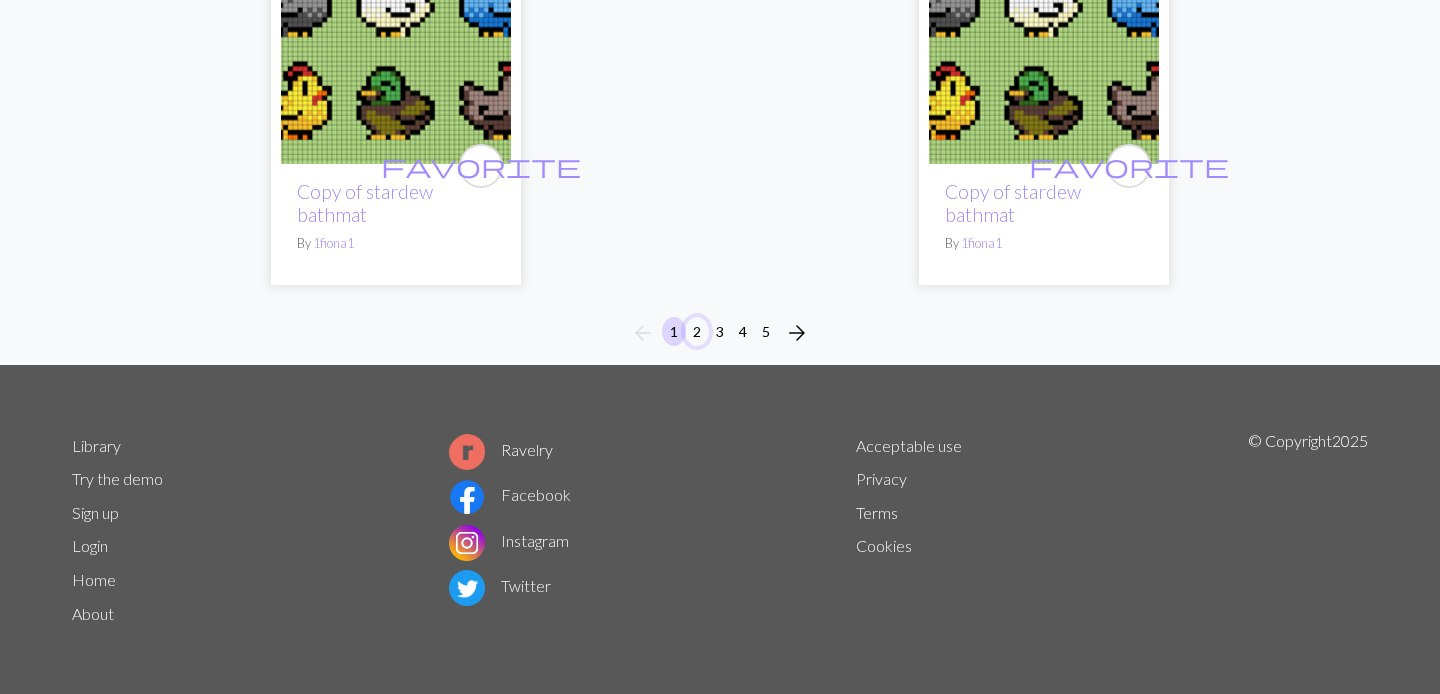 click on "2" at bounding box center (697, 331) 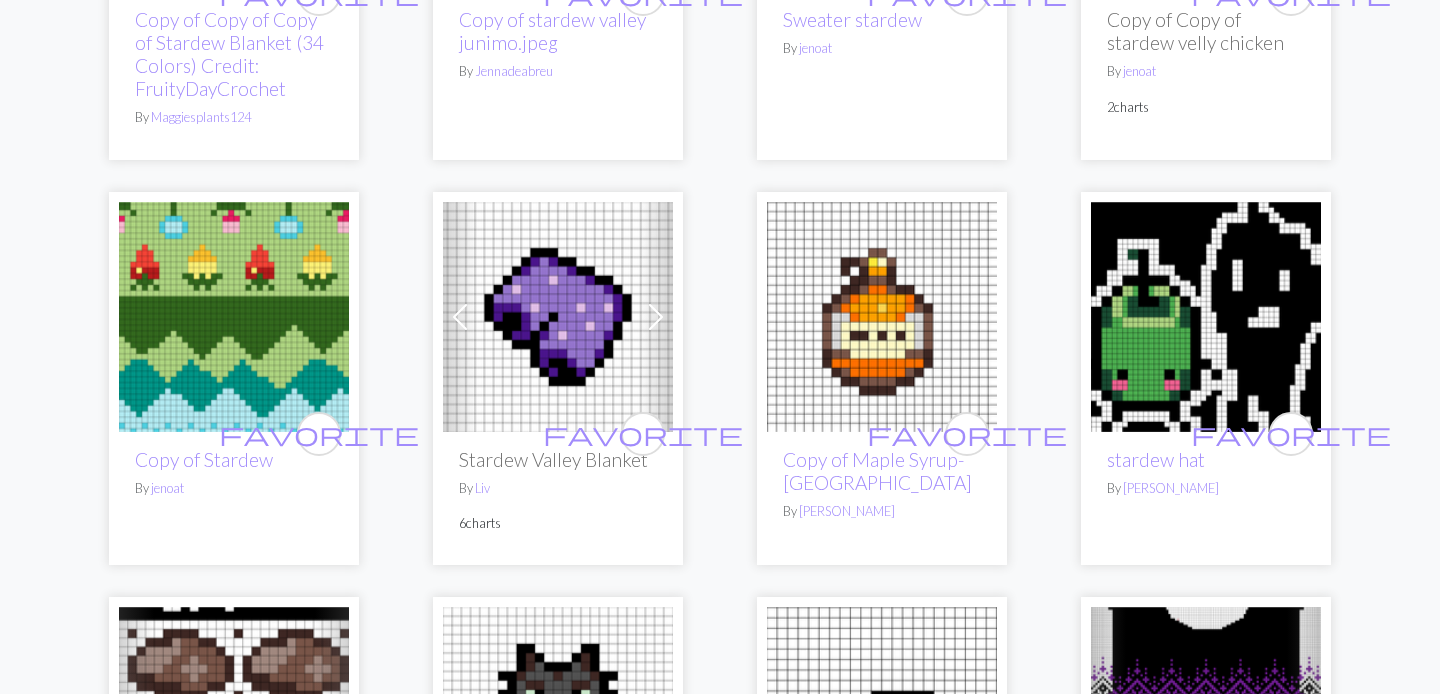 scroll, scrollTop: 0, scrollLeft: 0, axis: both 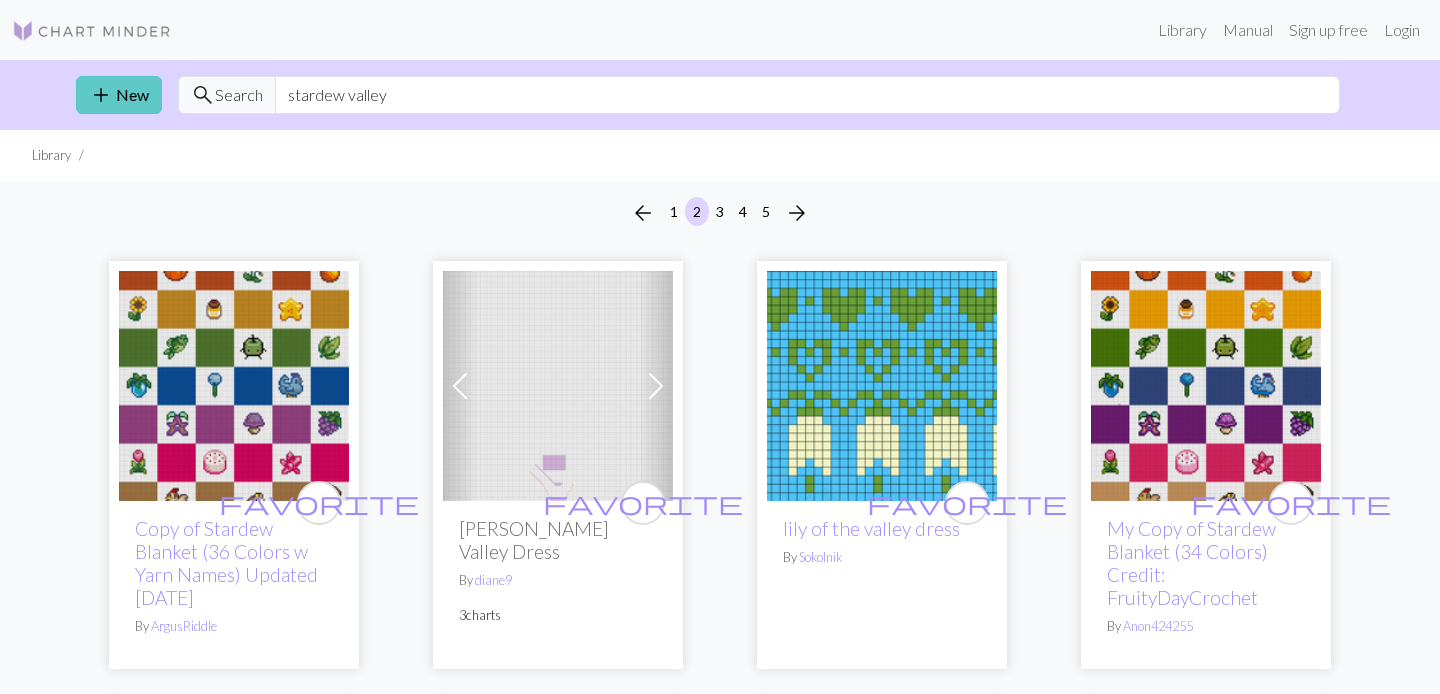 click on "add   New" at bounding box center [119, 95] 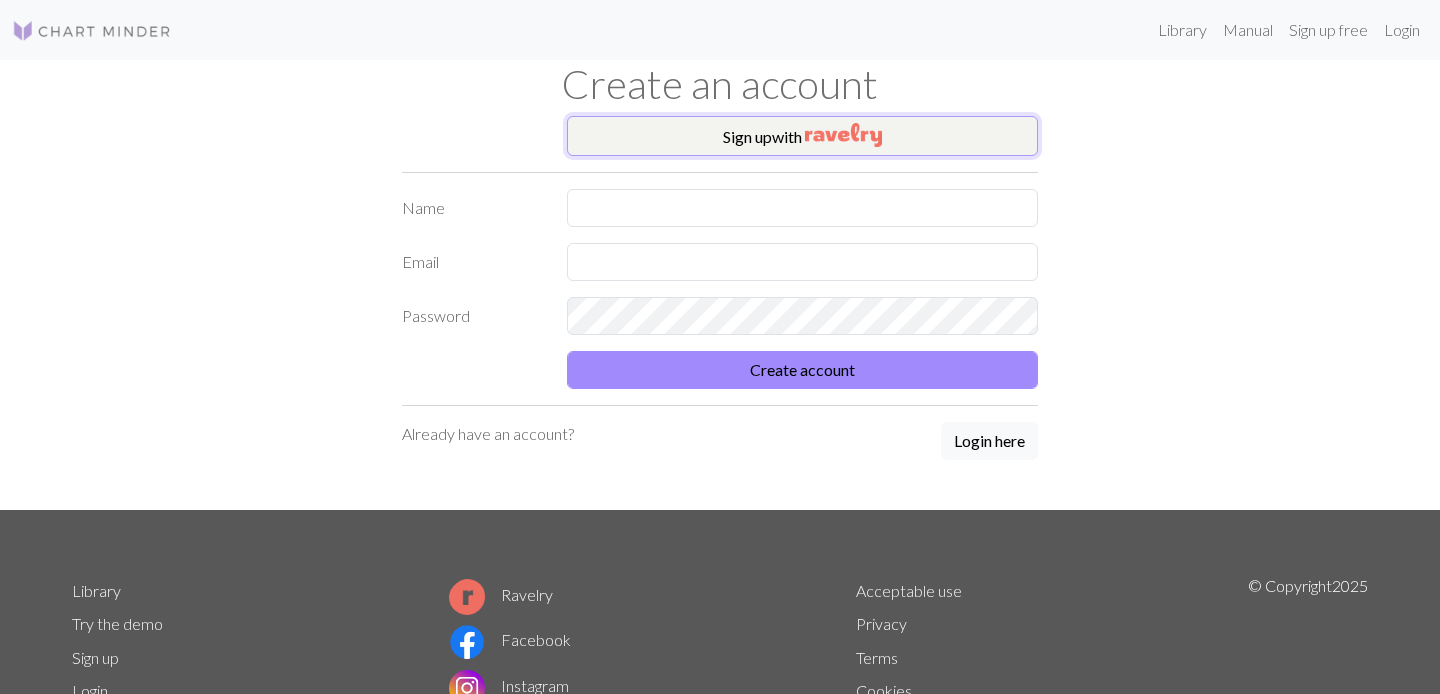 click on "Sign up  with" at bounding box center [802, 136] 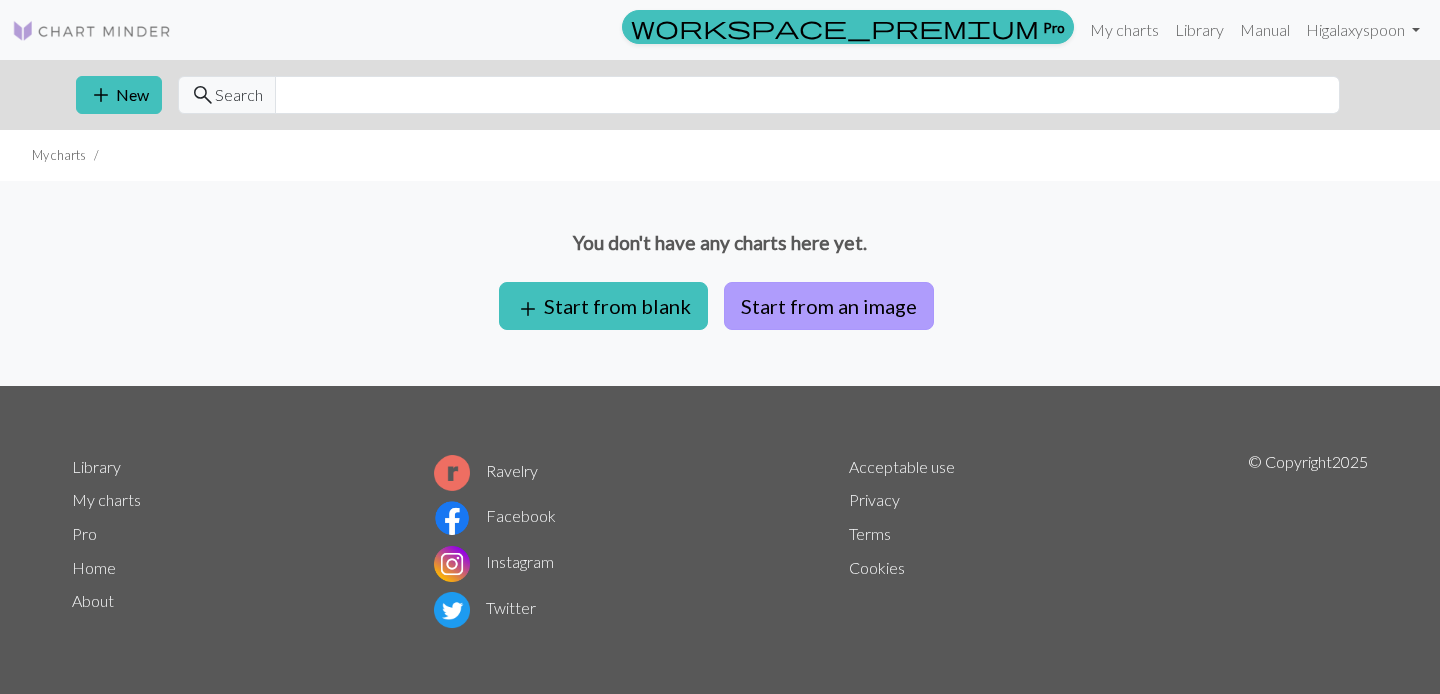 click on "Start from an image" at bounding box center [829, 306] 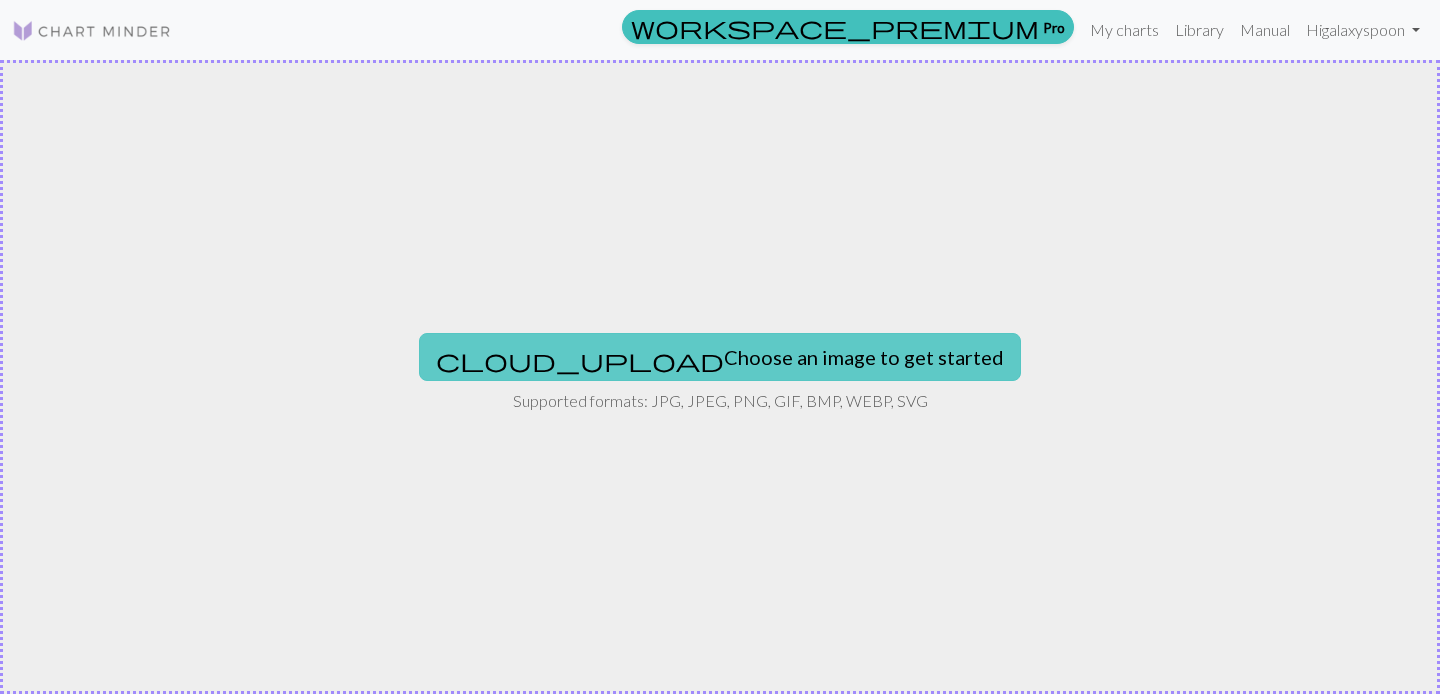 click on "cloud_upload  Choose an image to get started" at bounding box center (720, 357) 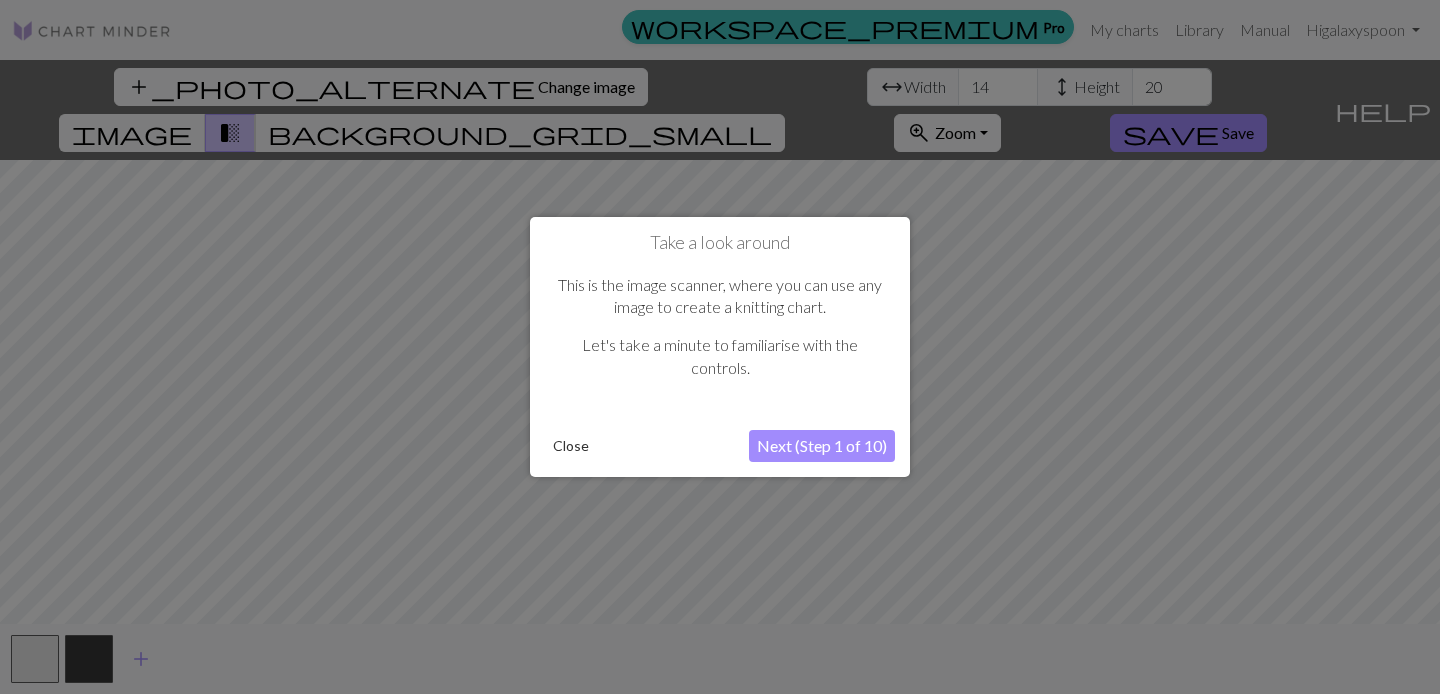click on "Close" at bounding box center [571, 446] 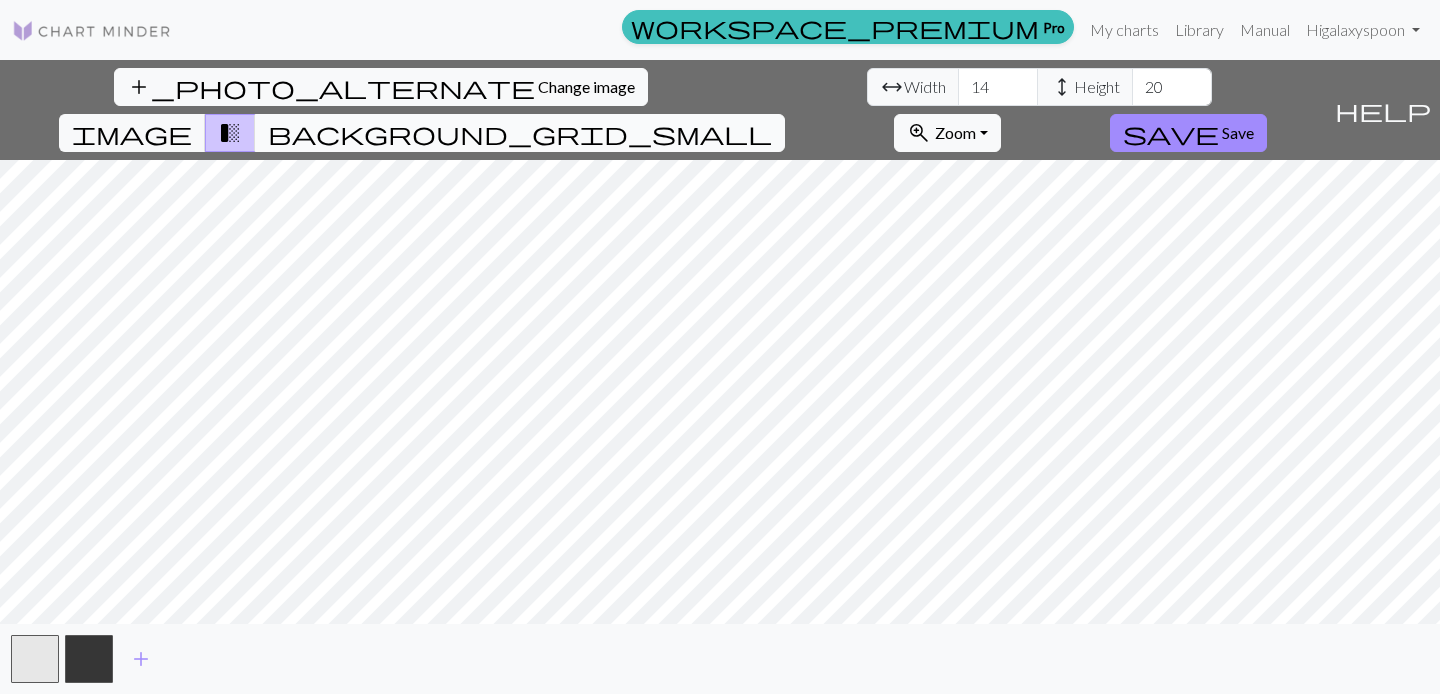 click on "background_grid_small" at bounding box center [520, 133] 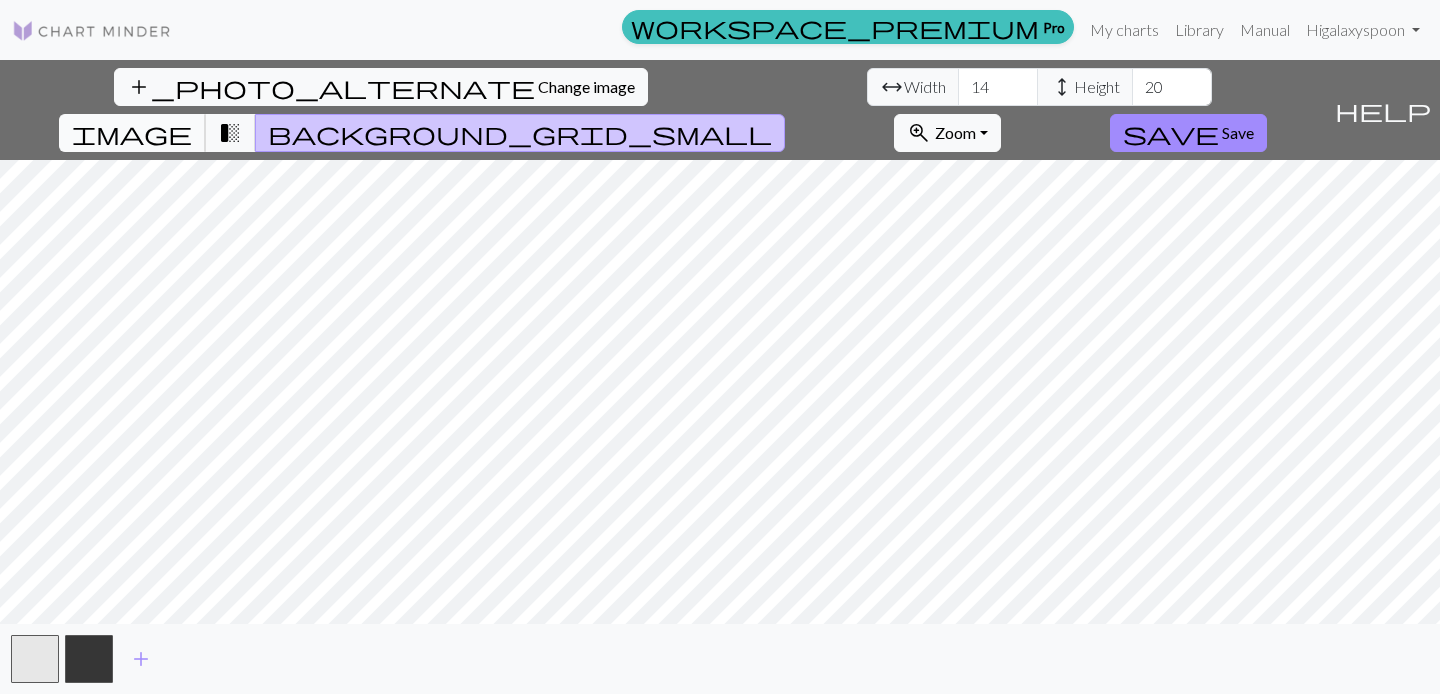 click on "image" at bounding box center [132, 133] 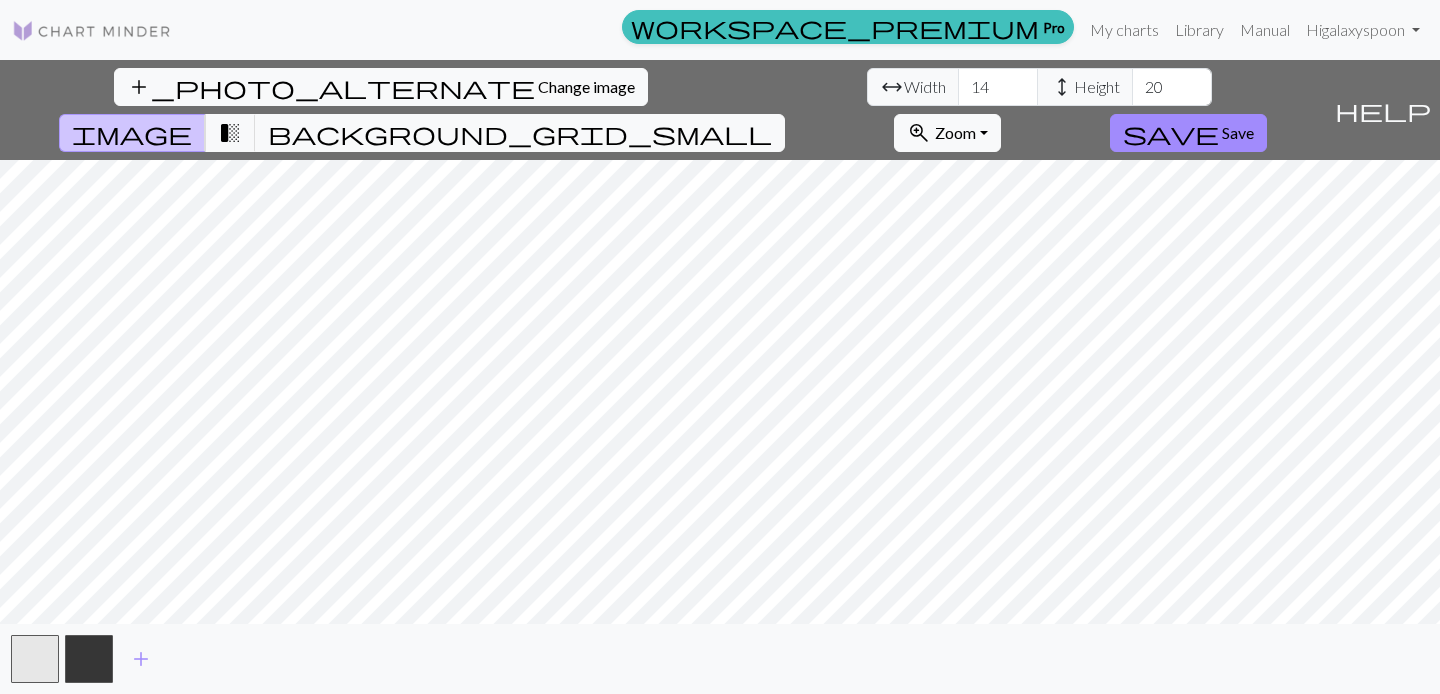 click on "add_photo_alternate   Change image arrow_range   Width 14 height   Height 20 image transition_fade background_grid_small zoom_in Zoom Zoom Fit all Fit width Fit height 50% 100% 150% 200% save   Save help Show me around add" at bounding box center (720, 377) 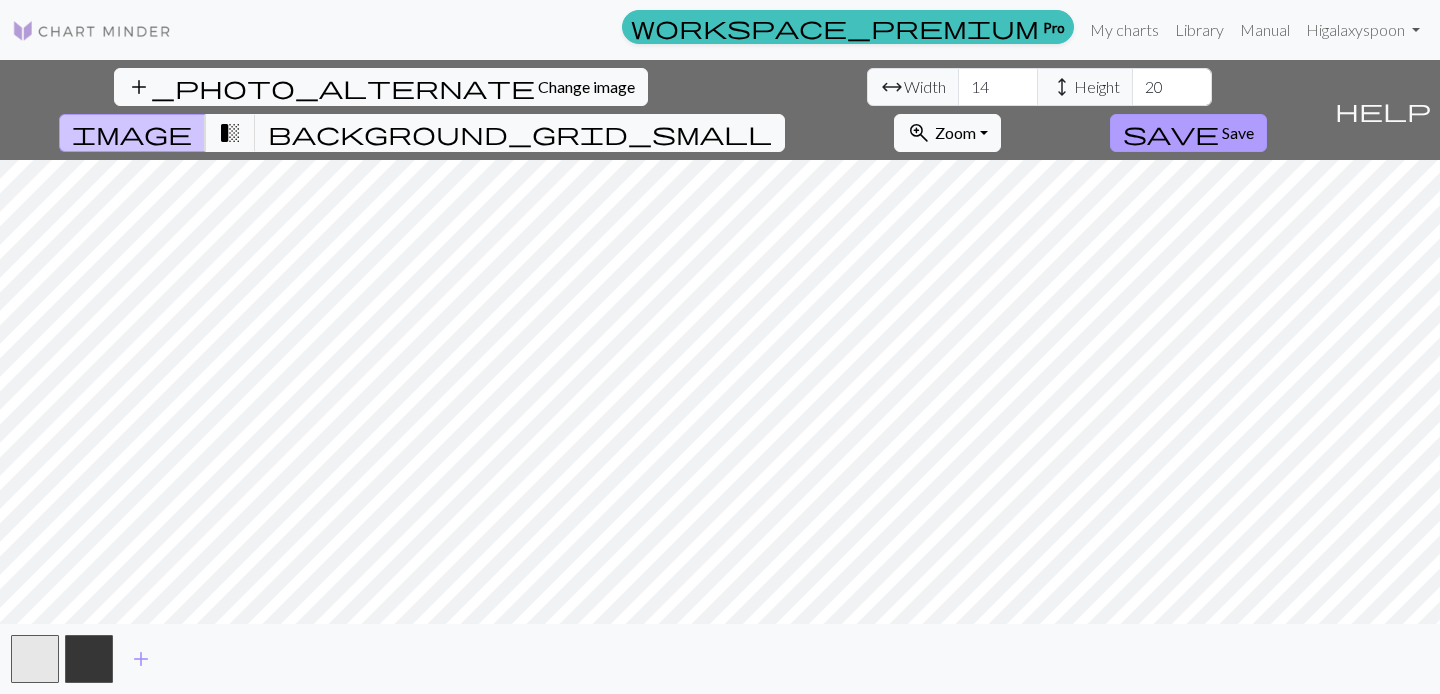 click on "Save" at bounding box center [1238, 132] 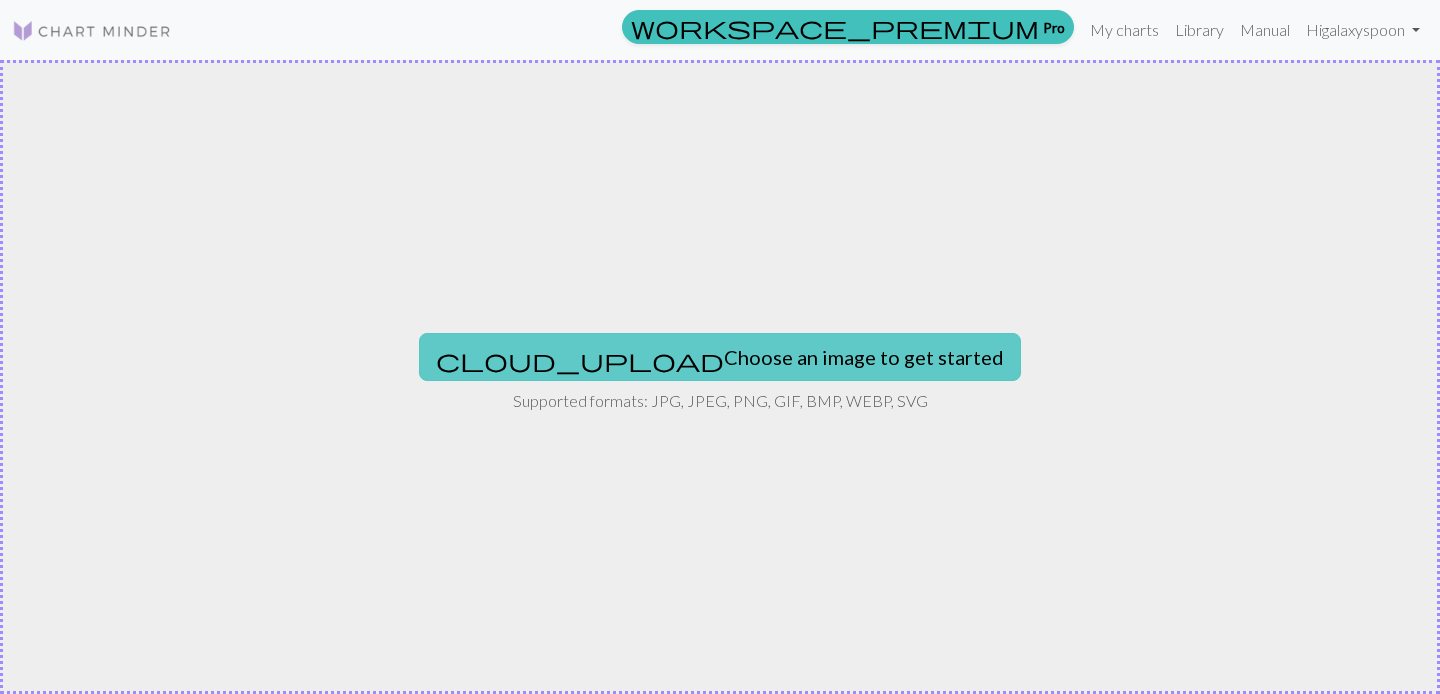 click on "cloud_upload  Choose an image to get started" at bounding box center [720, 357] 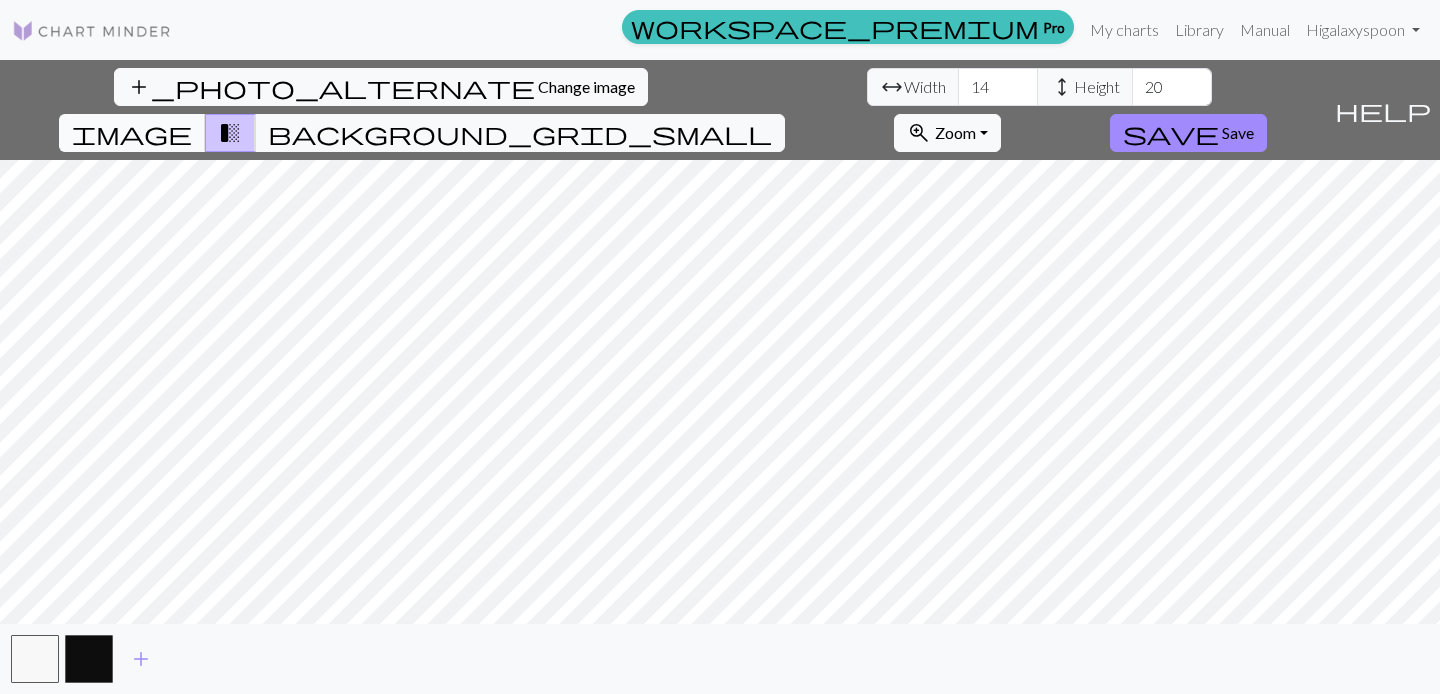 click on "image" at bounding box center [132, 133] 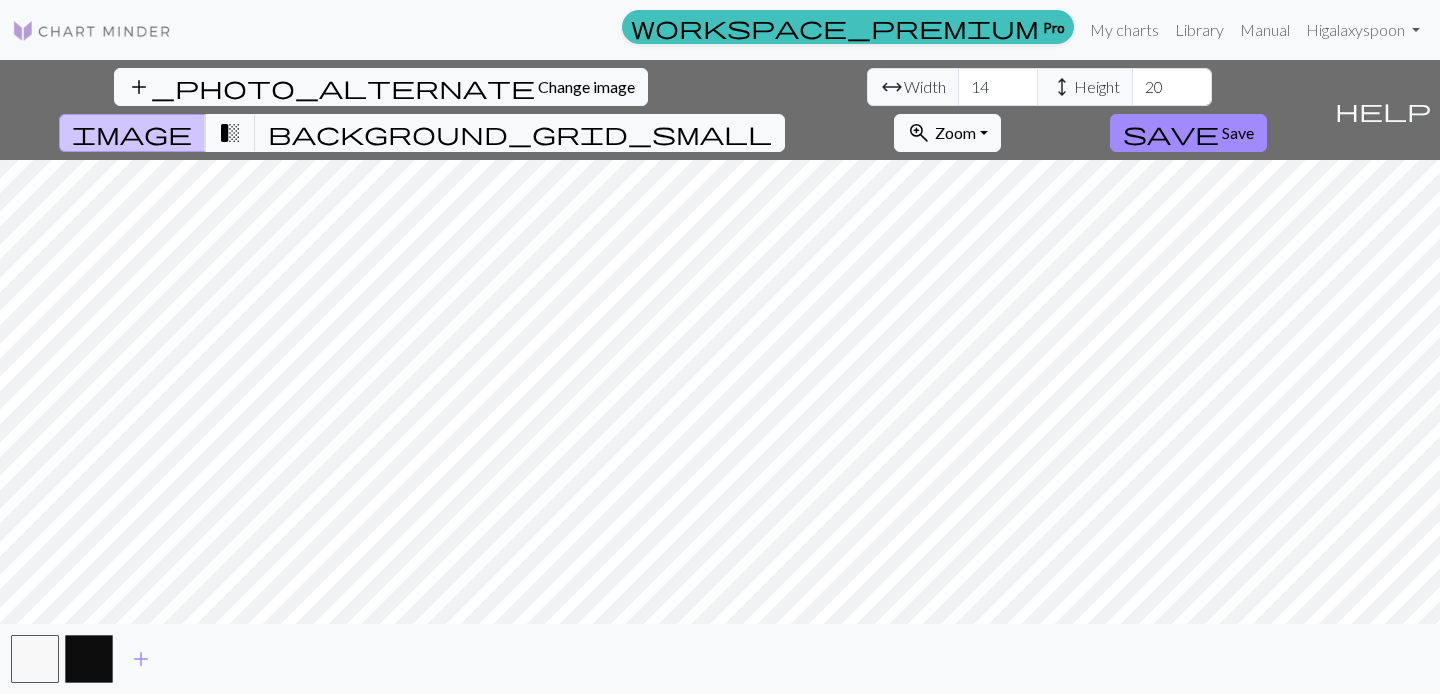 click on "Width" at bounding box center (925, 87) 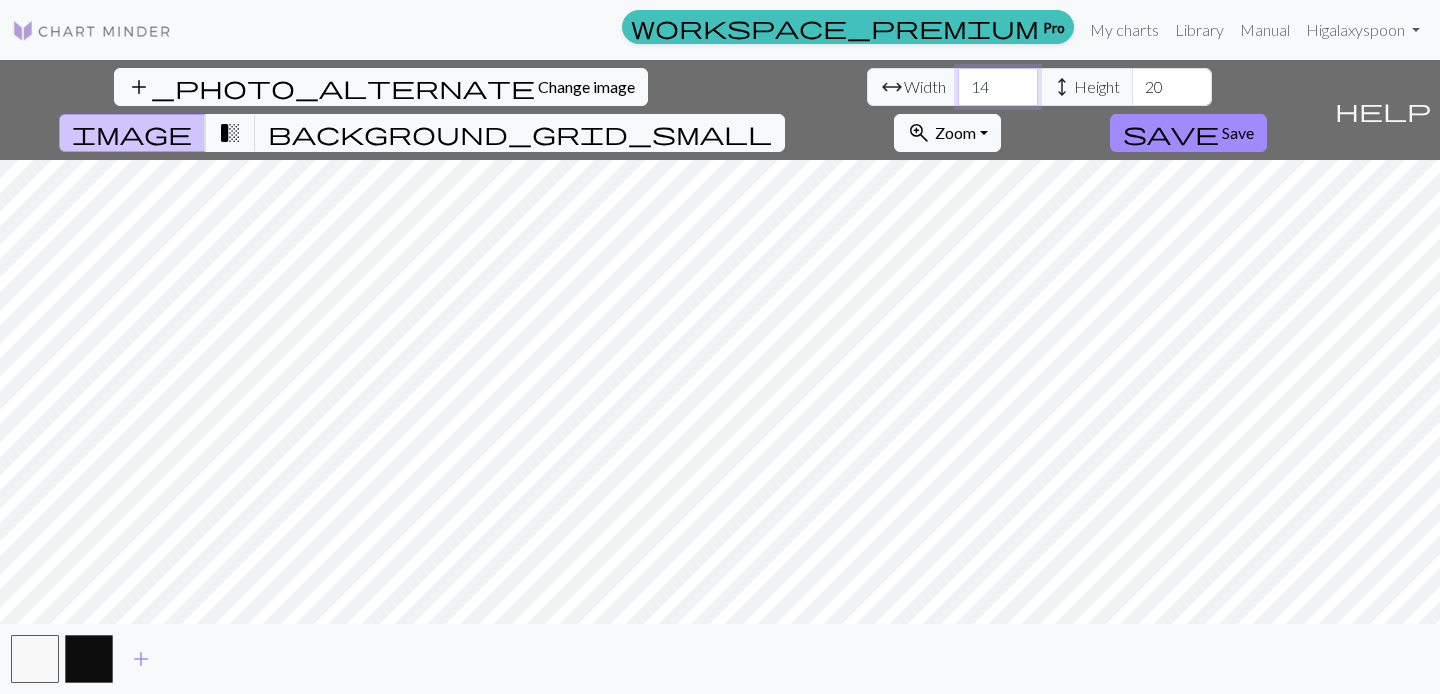 drag, startPoint x: 462, startPoint y: 93, endPoint x: 389, endPoint y: 84, distance: 73.552704 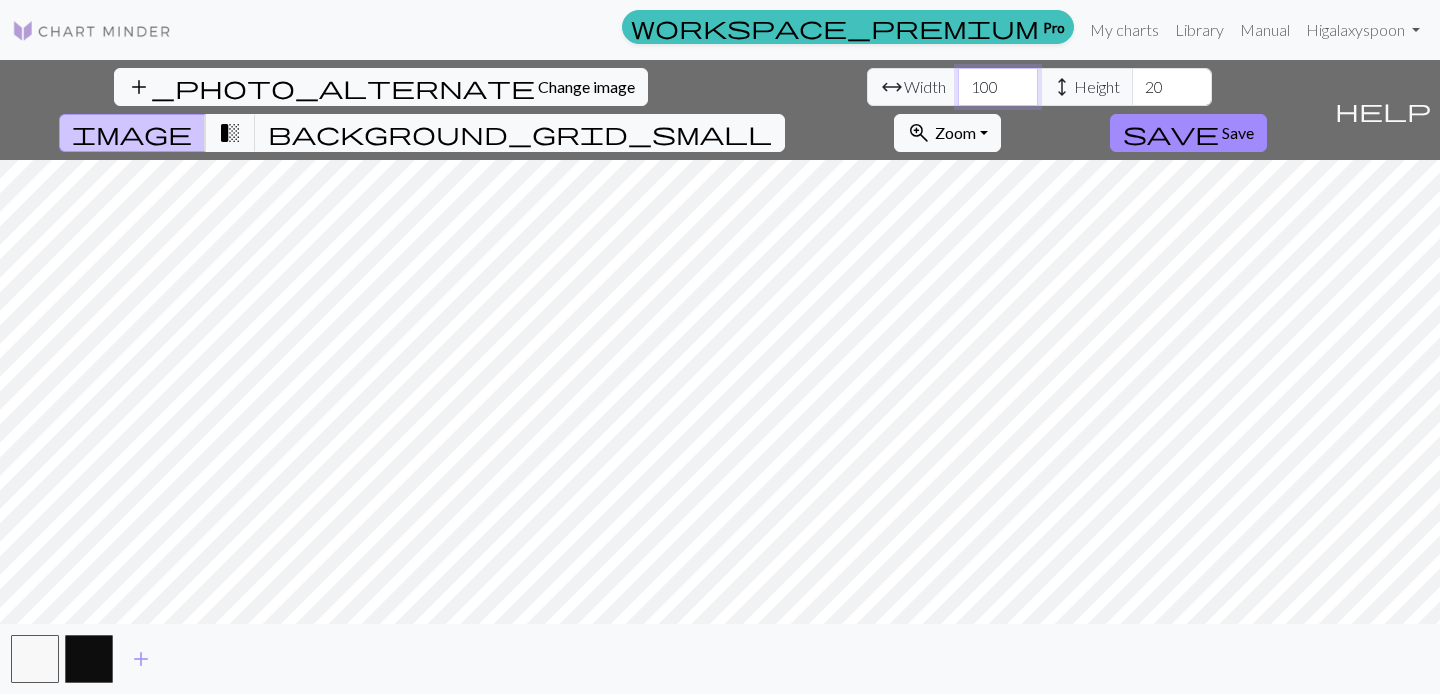type on "100" 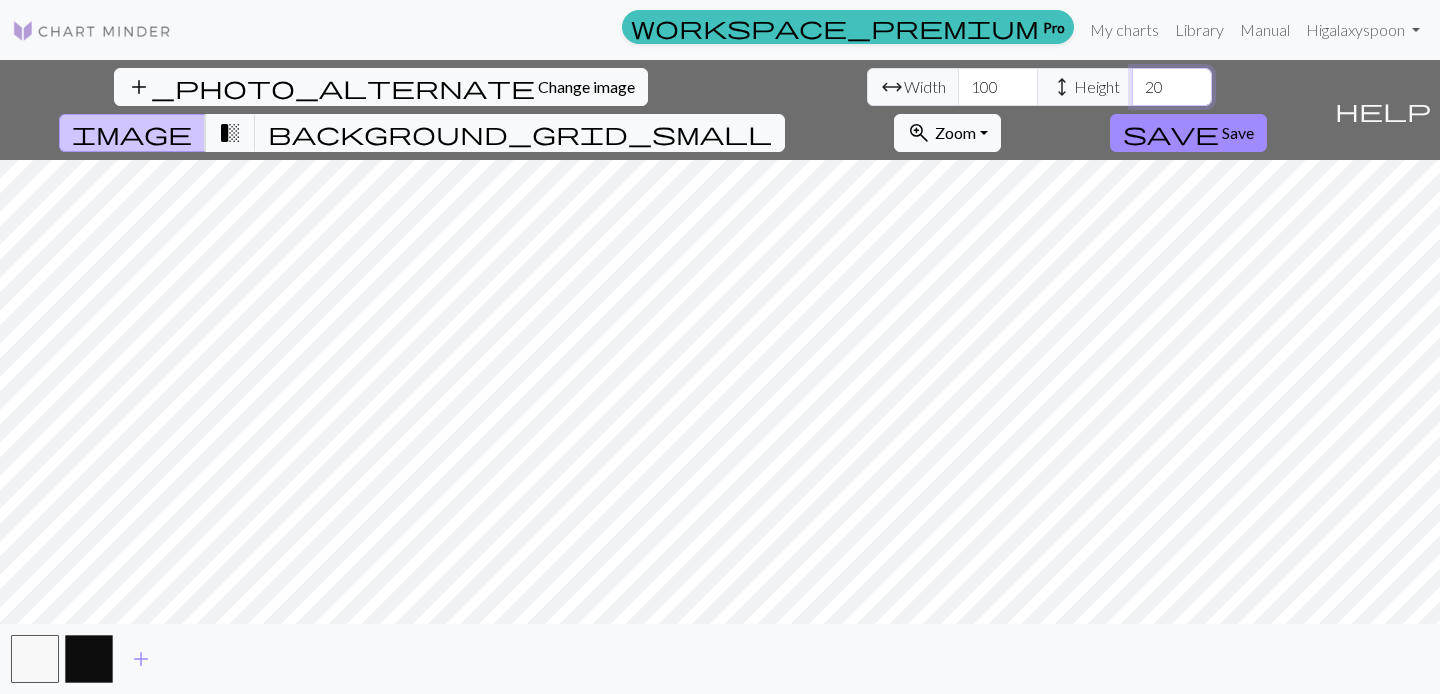 drag, startPoint x: 616, startPoint y: 77, endPoint x: 539, endPoint y: 77, distance: 77 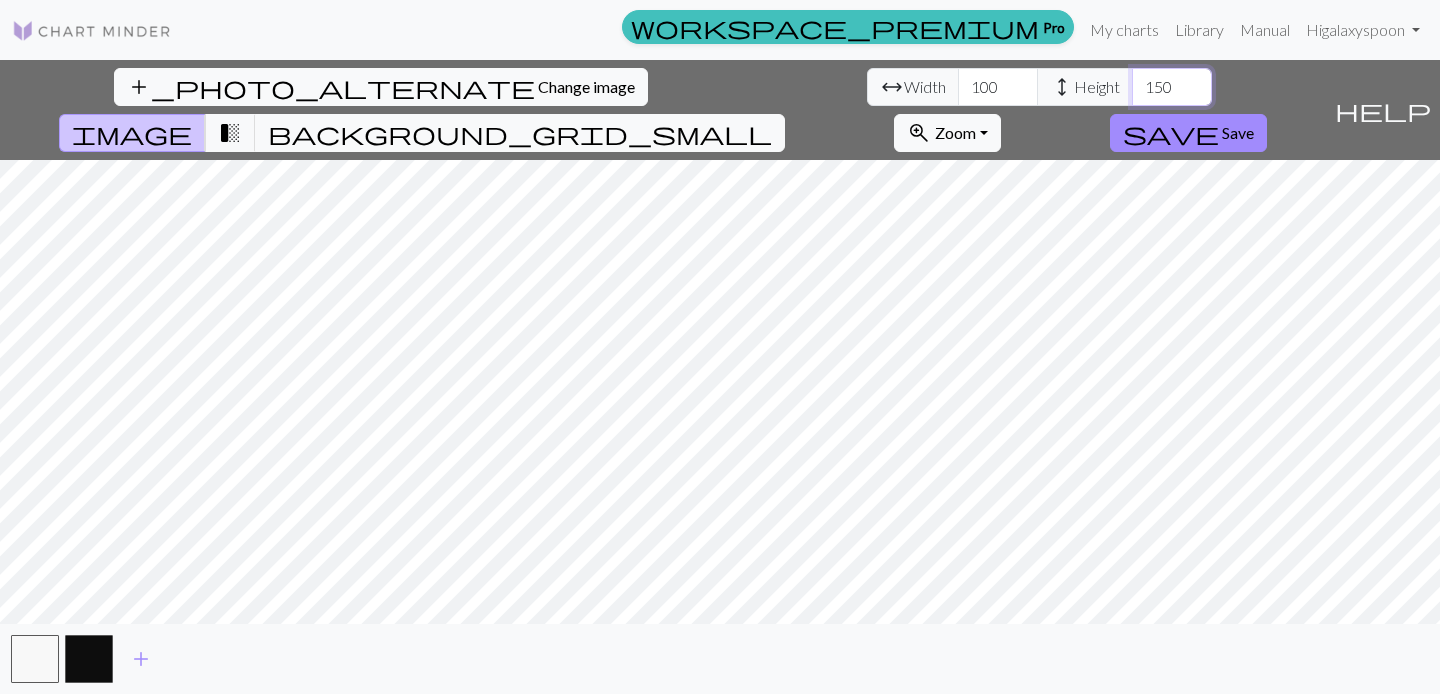 type on "150" 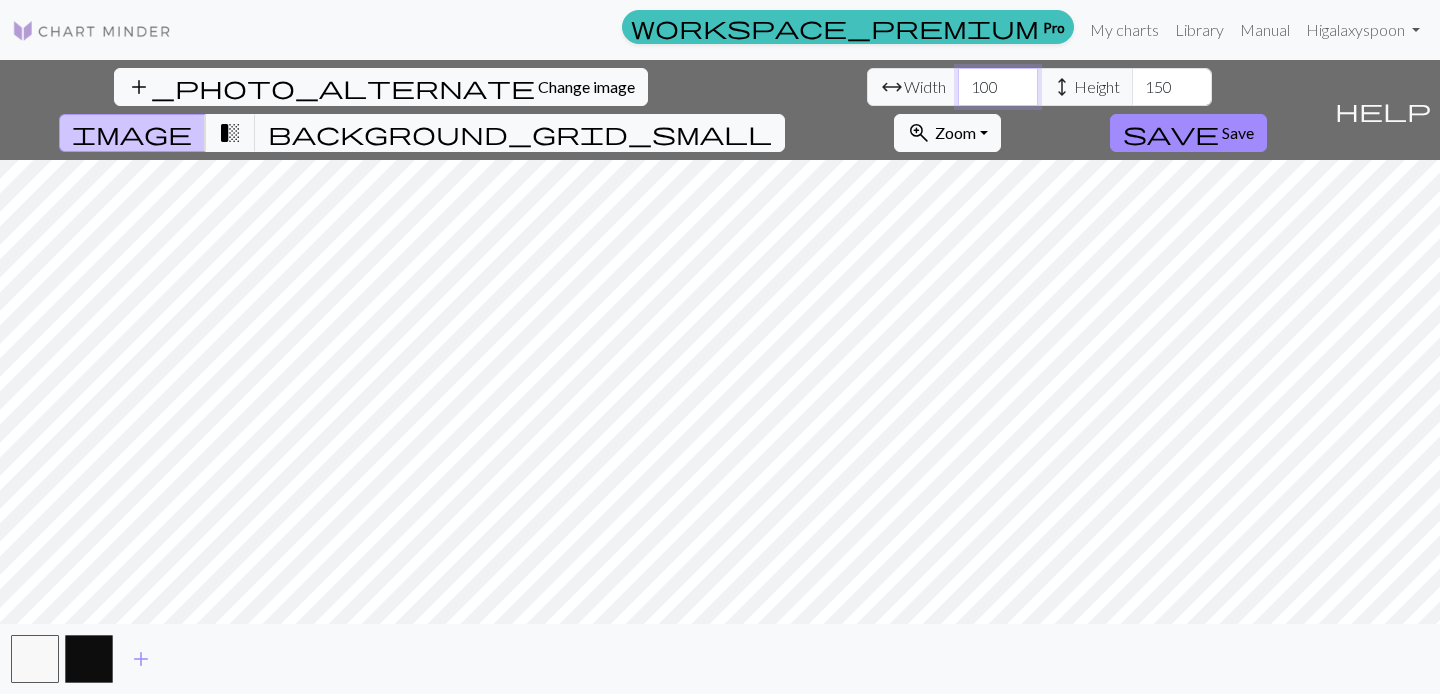 click on "101" at bounding box center [998, 87] 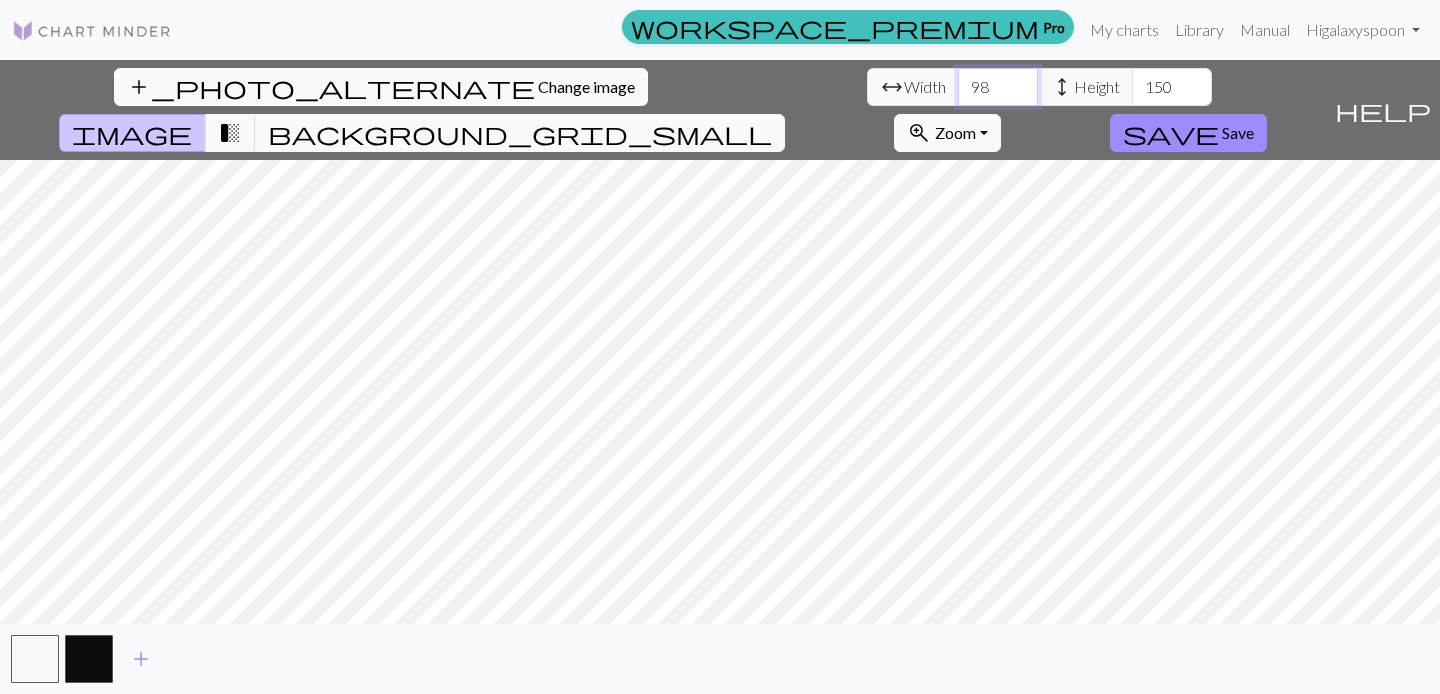 click on "98" at bounding box center [998, 87] 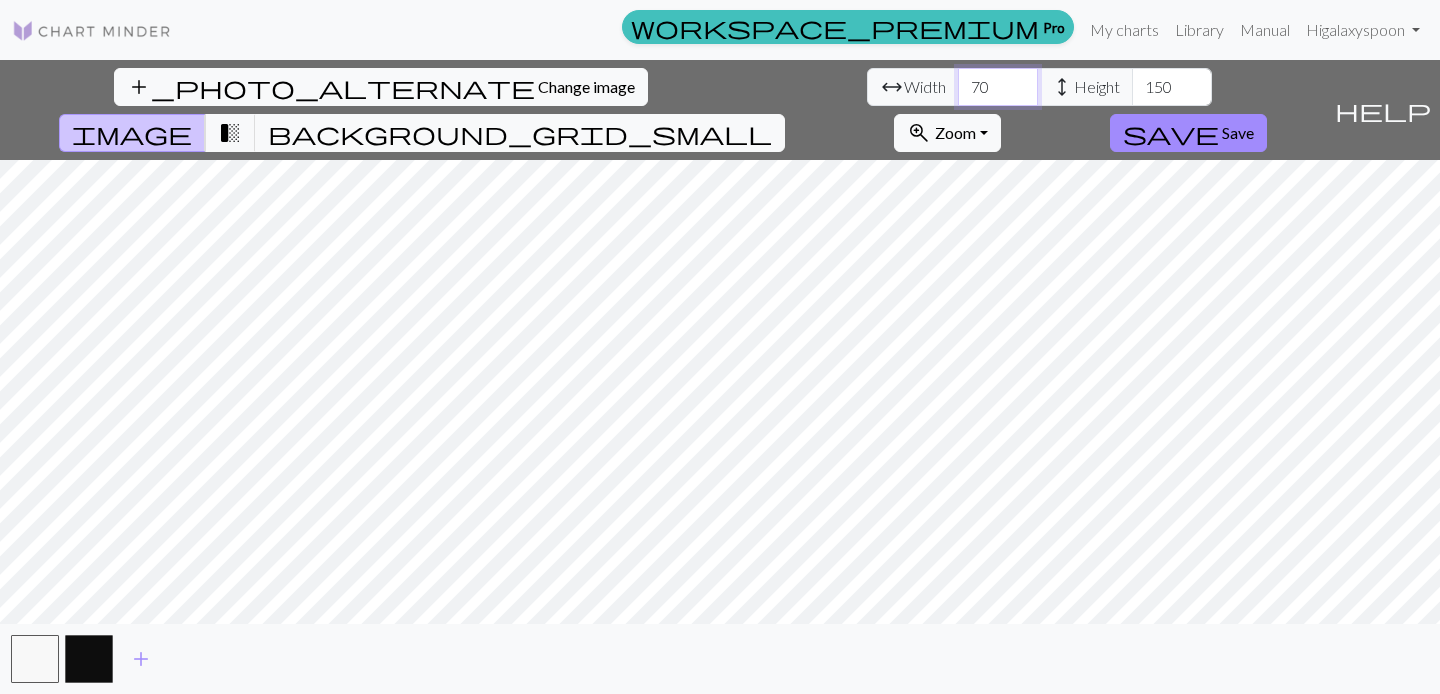 type on "70" 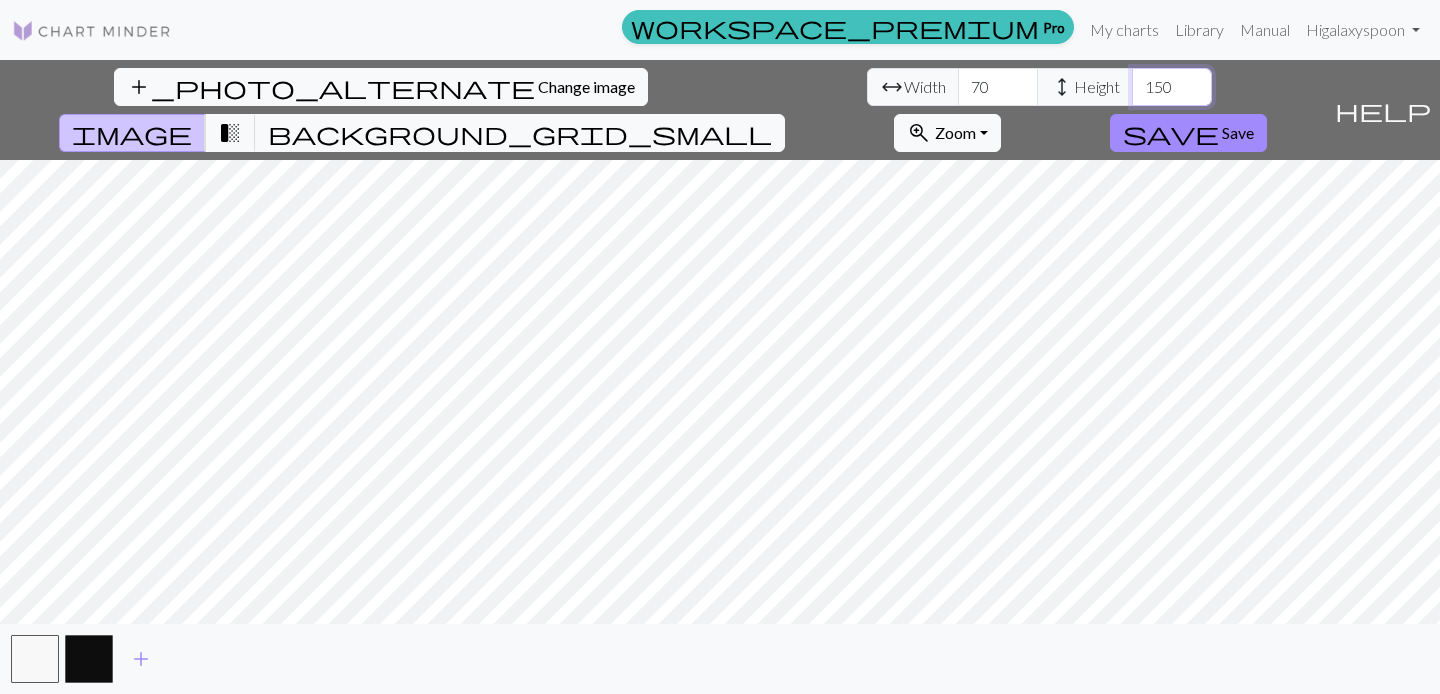 drag, startPoint x: 605, startPoint y: 85, endPoint x: 662, endPoint y: 85, distance: 57 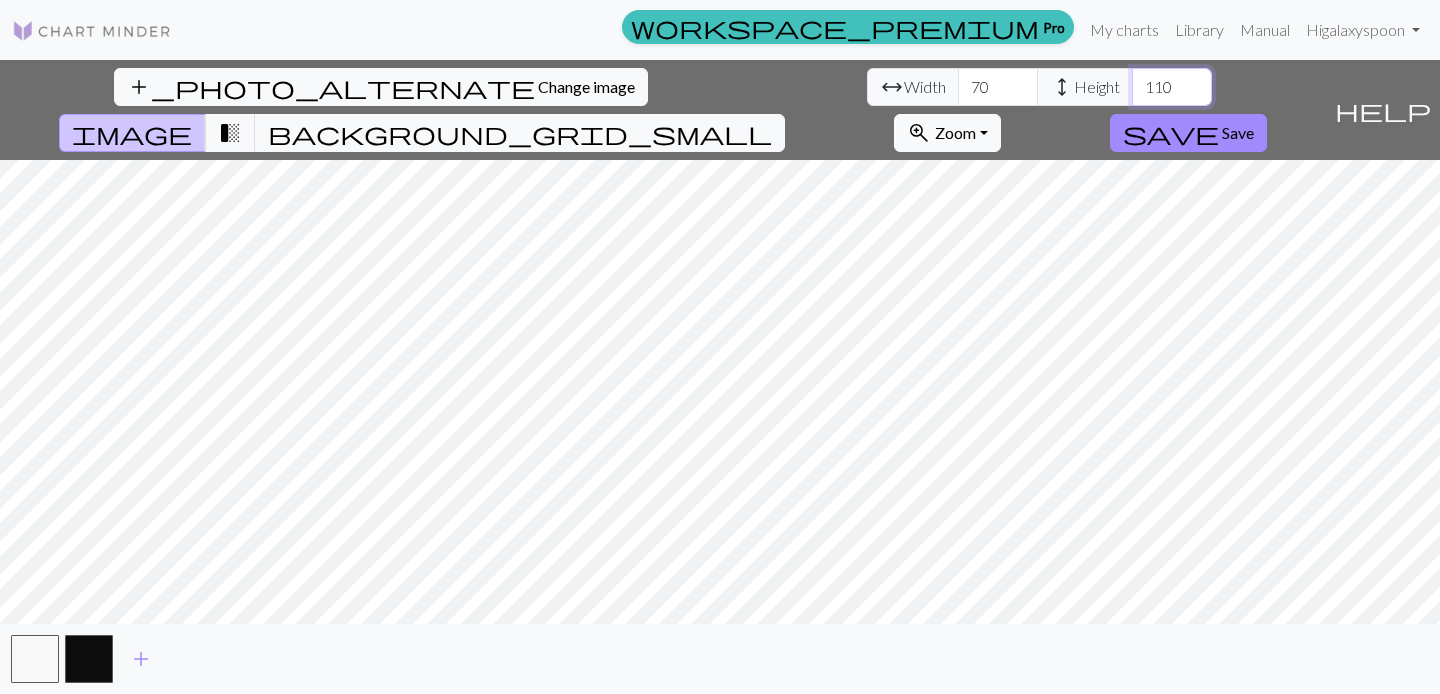 drag, startPoint x: 597, startPoint y: 84, endPoint x: 646, endPoint y: 83, distance: 49.010204 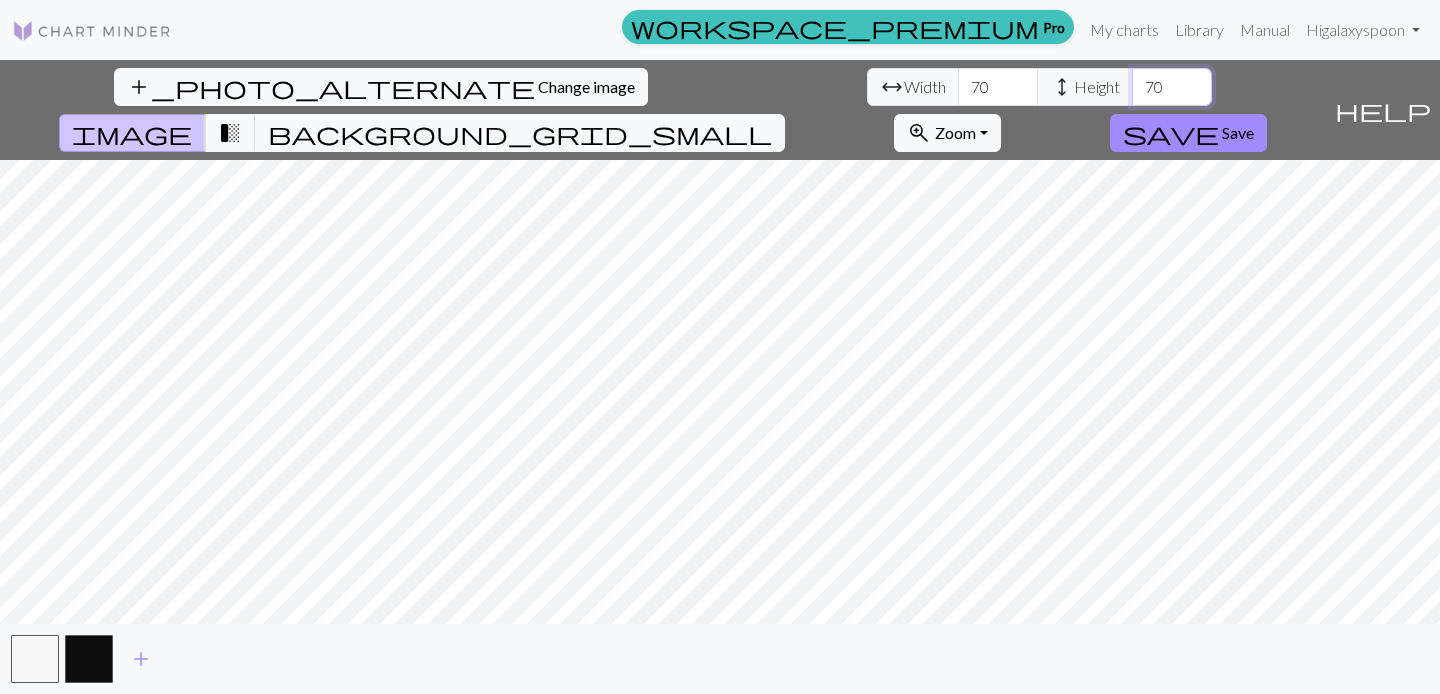 drag, startPoint x: 598, startPoint y: 88, endPoint x: 633, endPoint y: 88, distance: 35 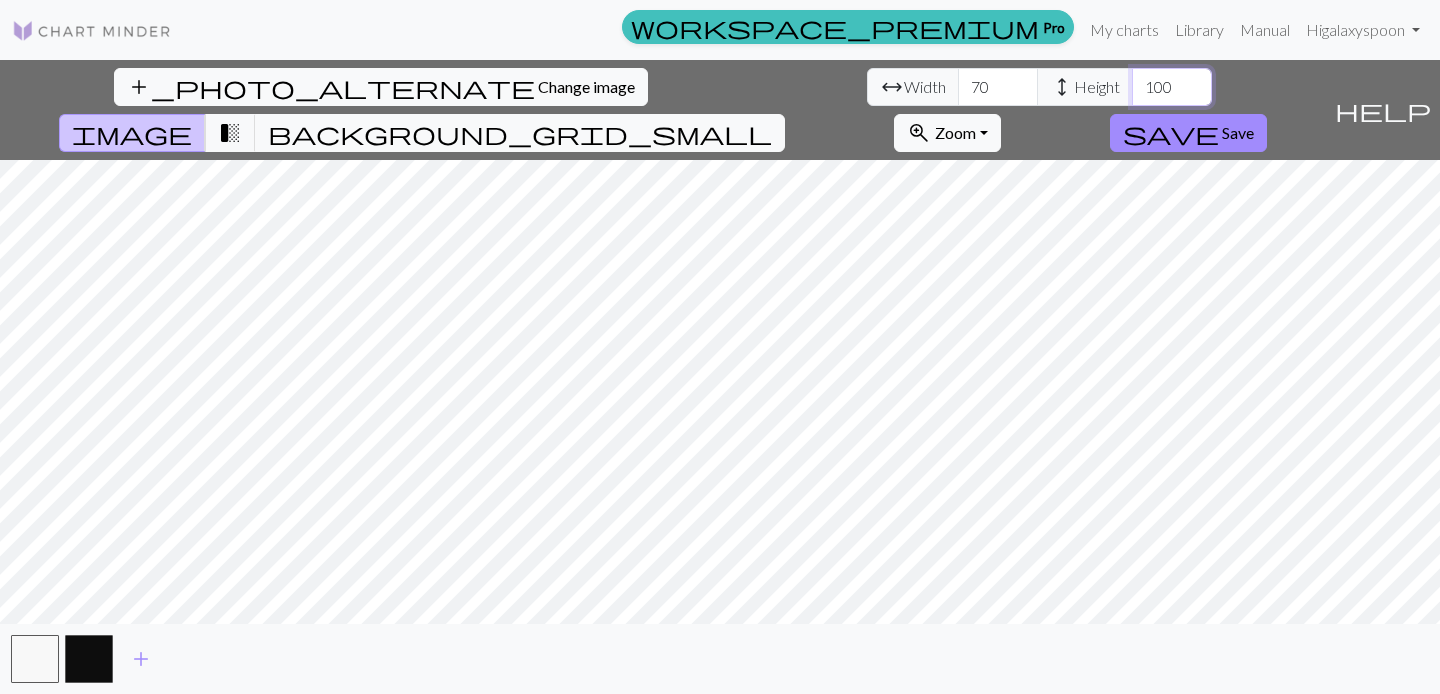 type on "100" 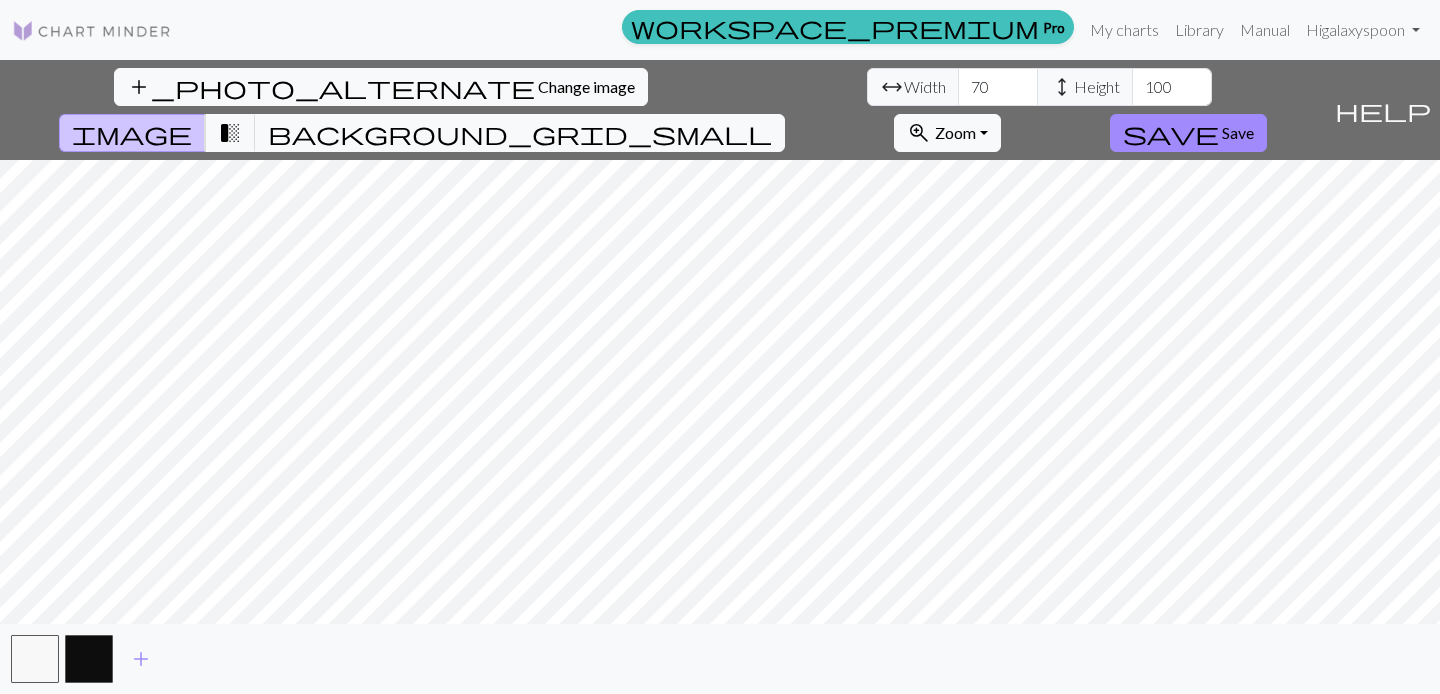 click on "add_photo_alternate   Change image arrow_range   Width 70 height   Height 100 image transition_fade background_grid_small zoom_in Zoom Zoom Fit all Fit width Fit height 50% 100% 150% 200% save   Save help Show me around add" at bounding box center [720, 377] 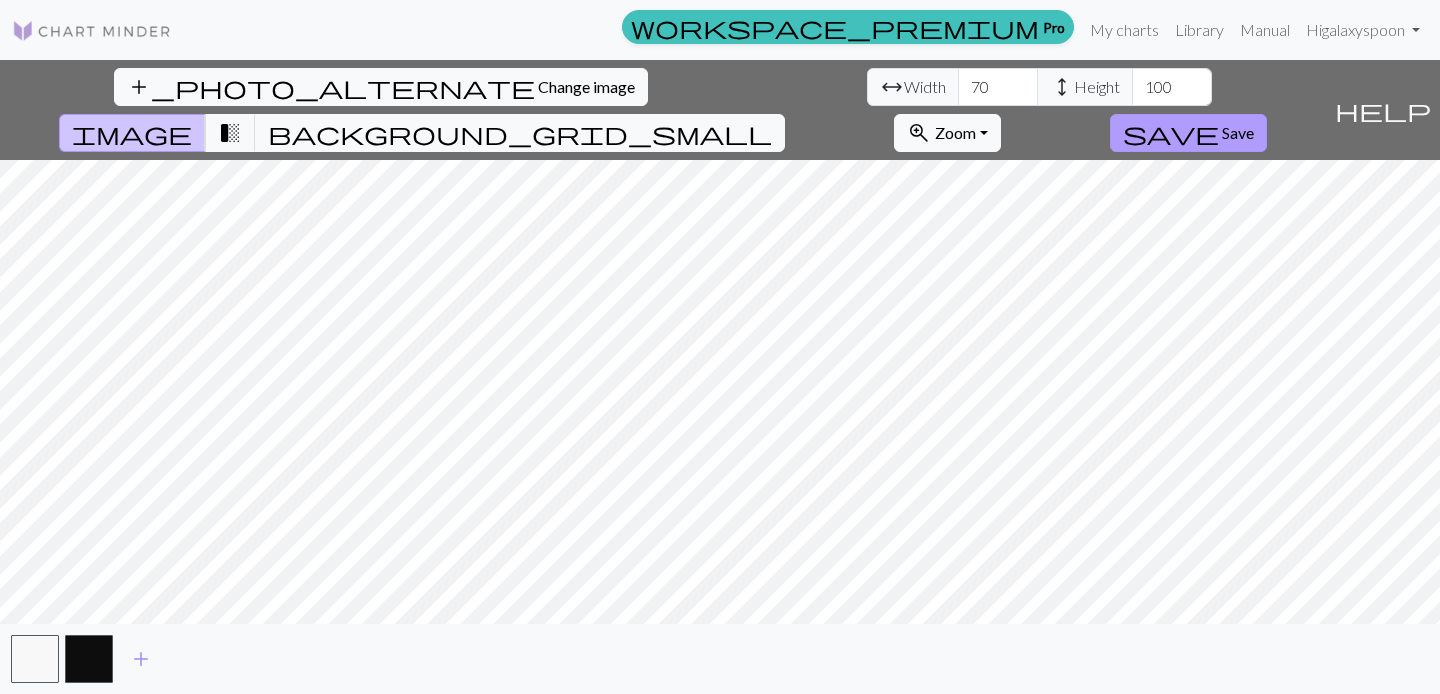 click on "save" at bounding box center [1171, 133] 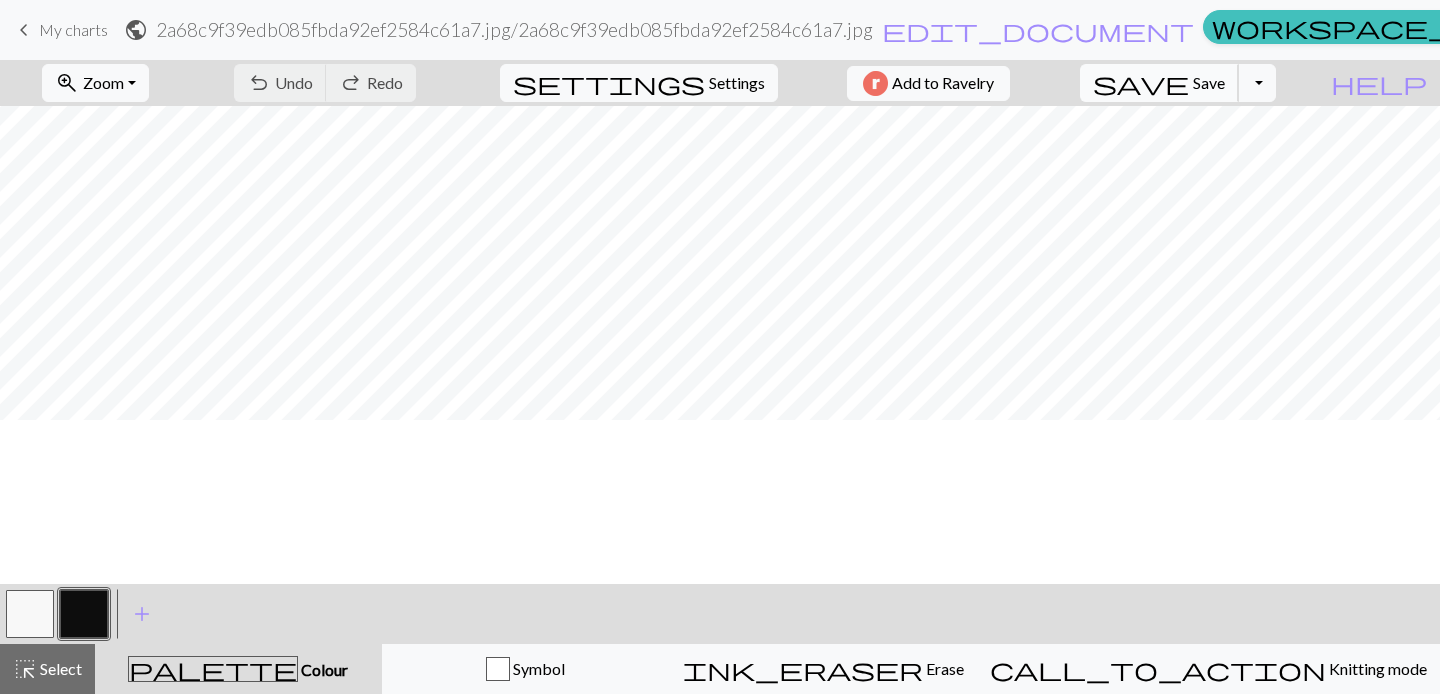 scroll, scrollTop: 0, scrollLeft: 0, axis: both 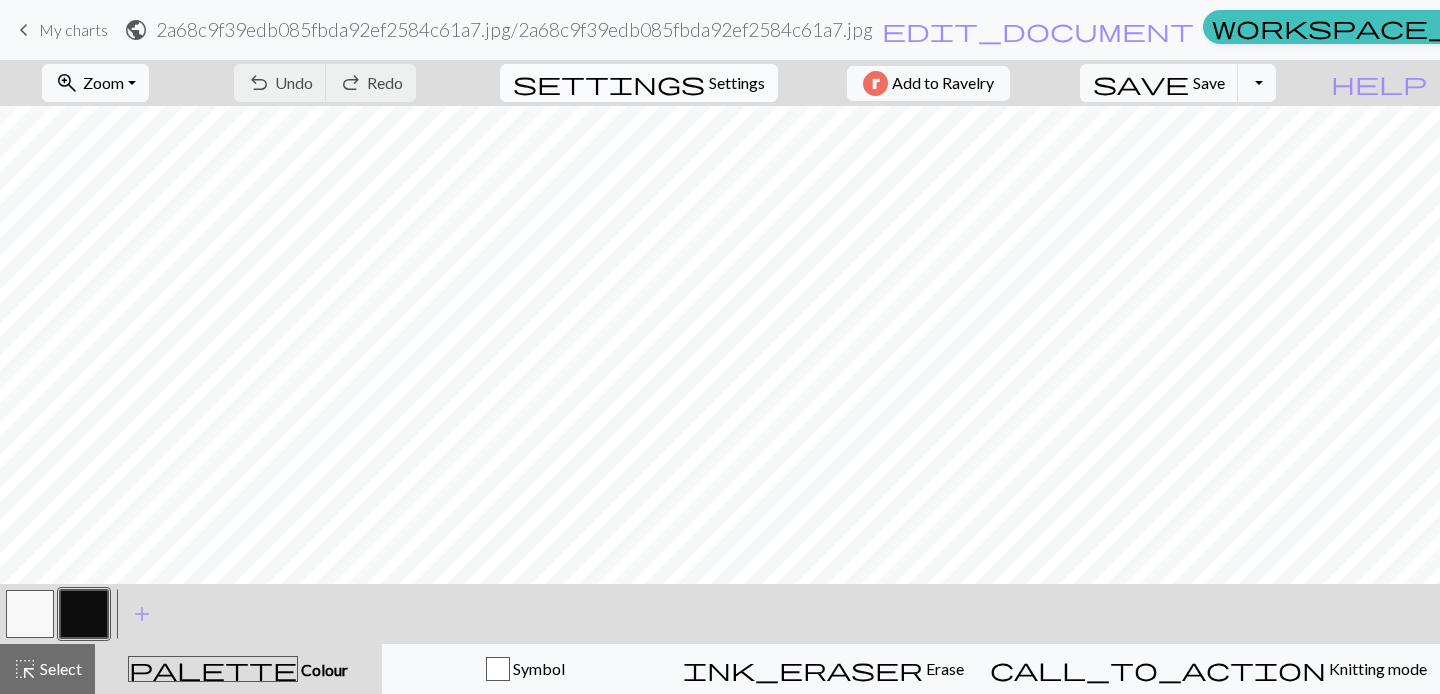 click on "Settings" at bounding box center [737, 83] 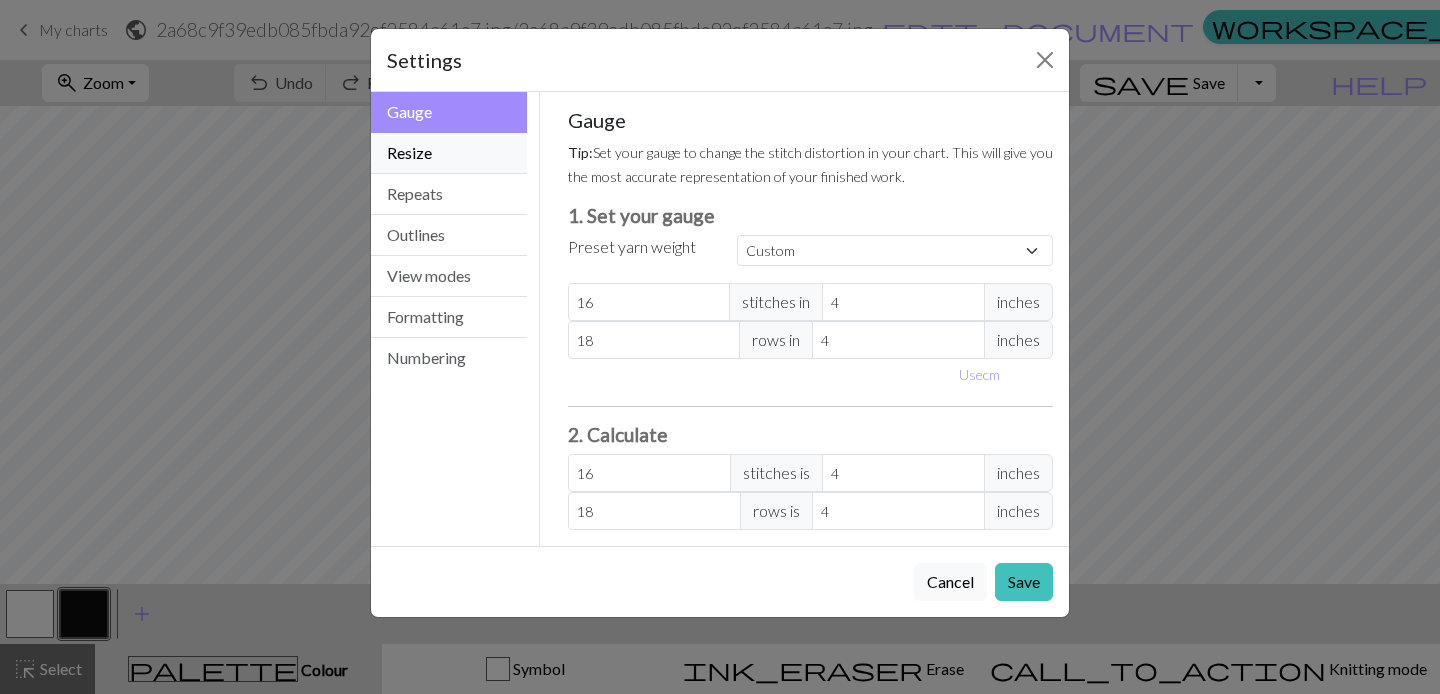 click on "Resize" at bounding box center [449, 153] 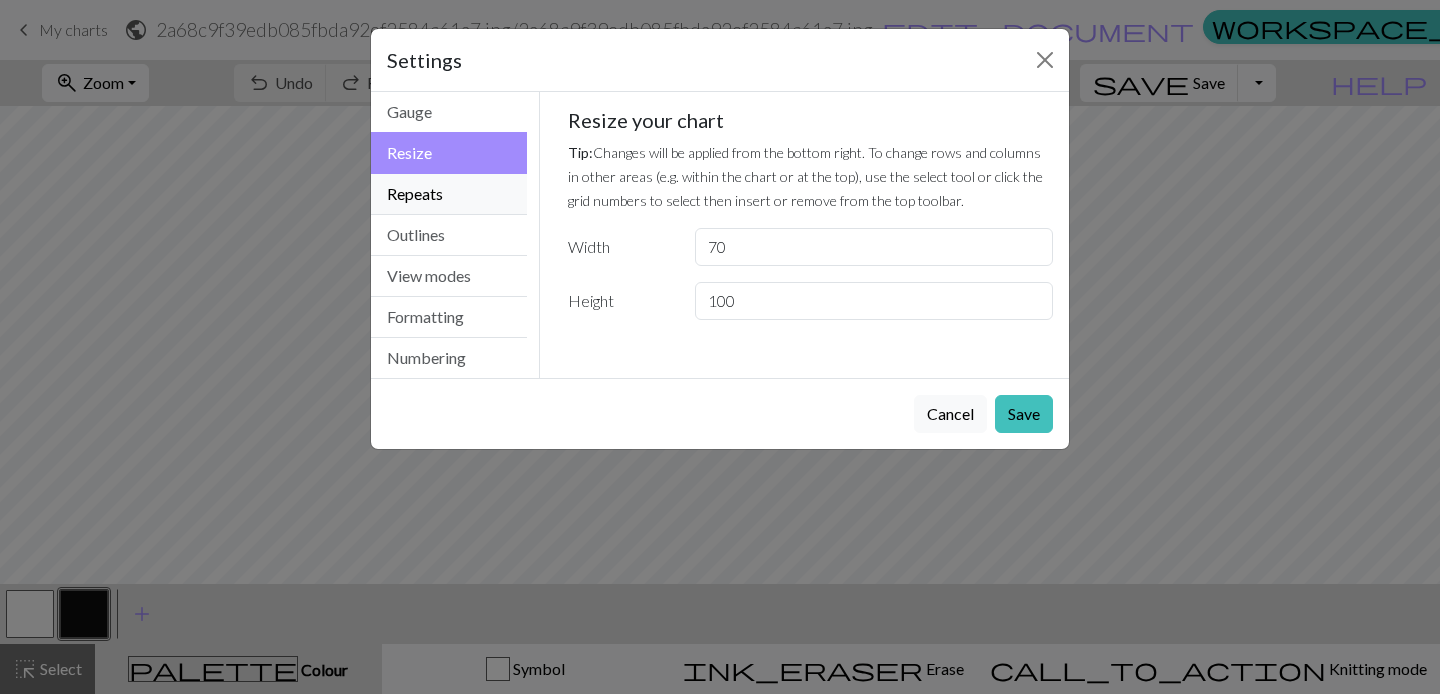 click on "Repeats" at bounding box center (449, 194) 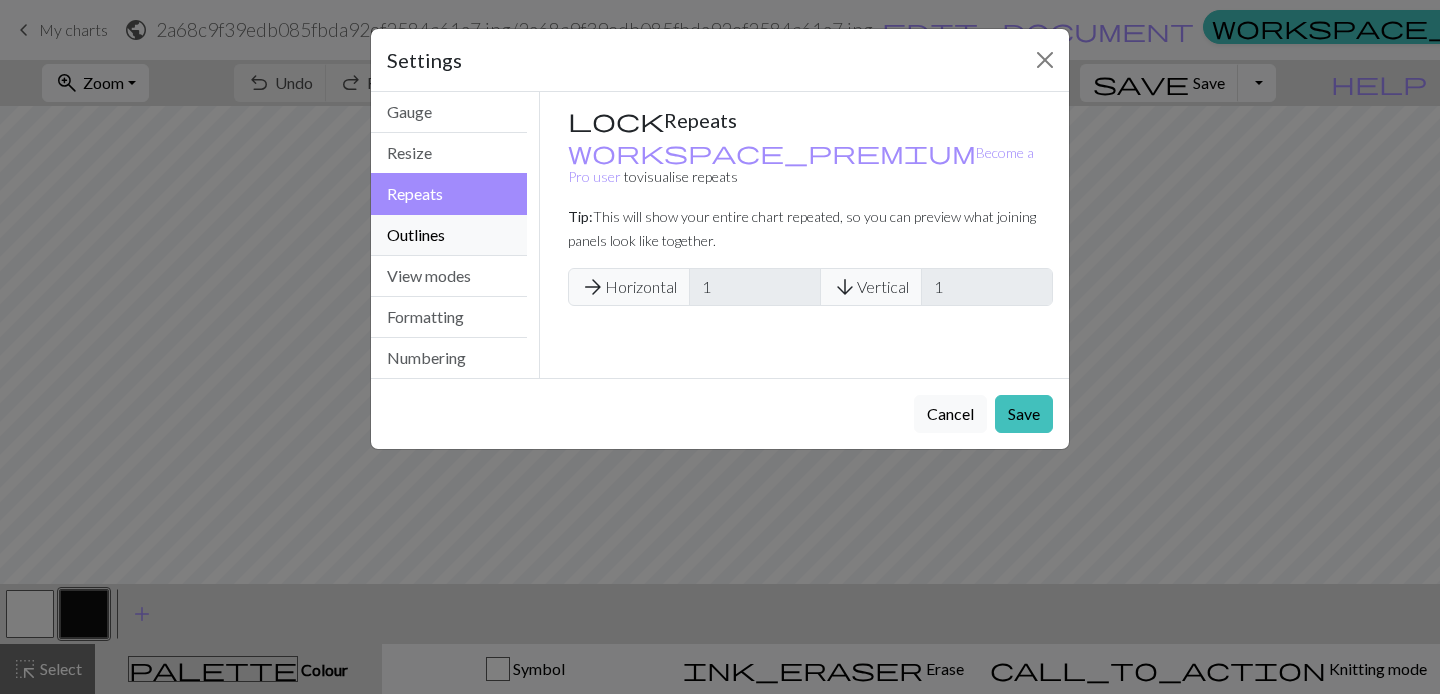 click on "Outlines" at bounding box center (449, 235) 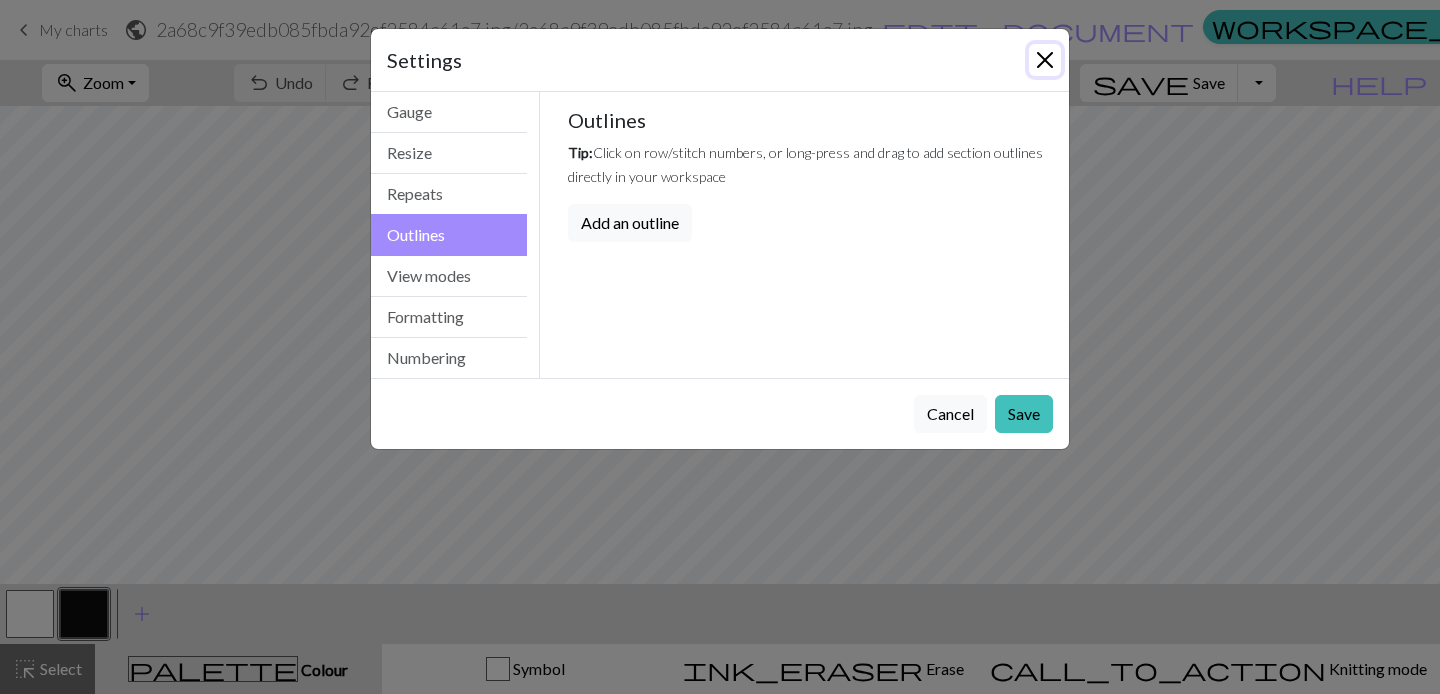 click at bounding box center (1045, 60) 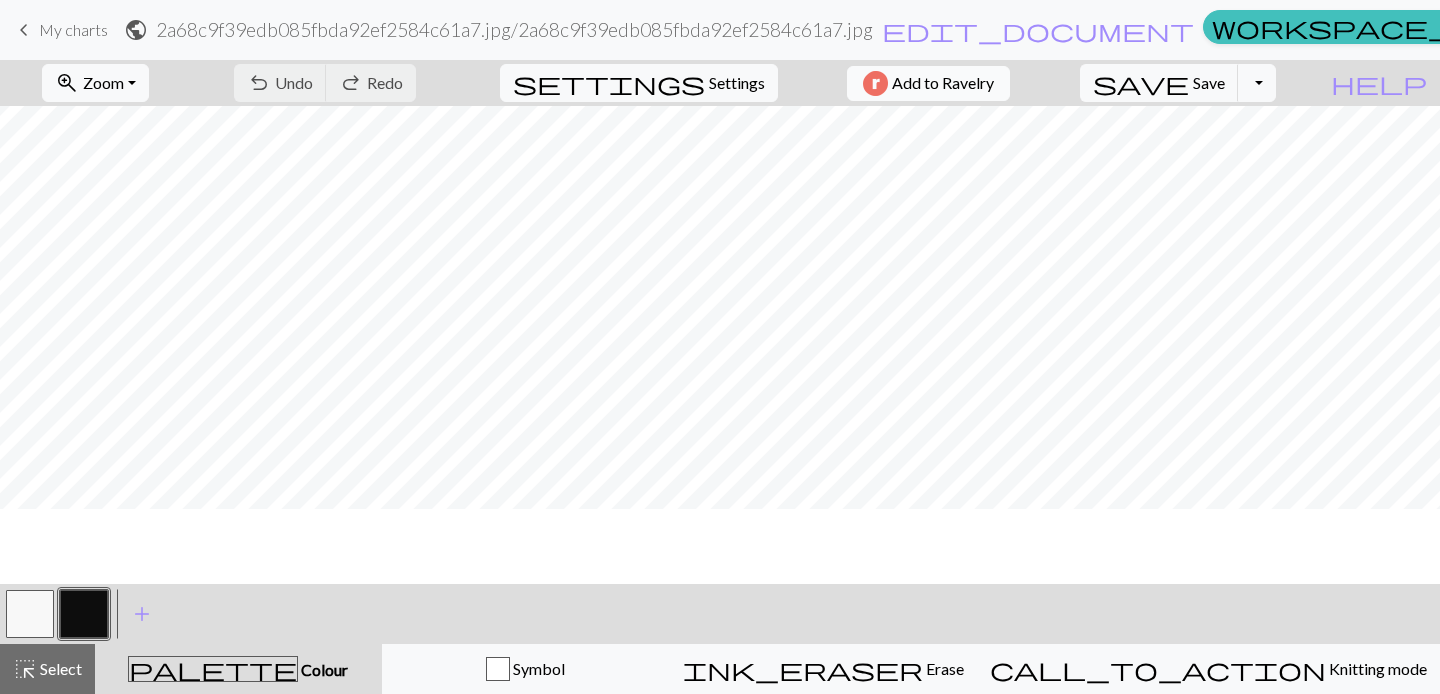 scroll, scrollTop: 213, scrollLeft: 0, axis: vertical 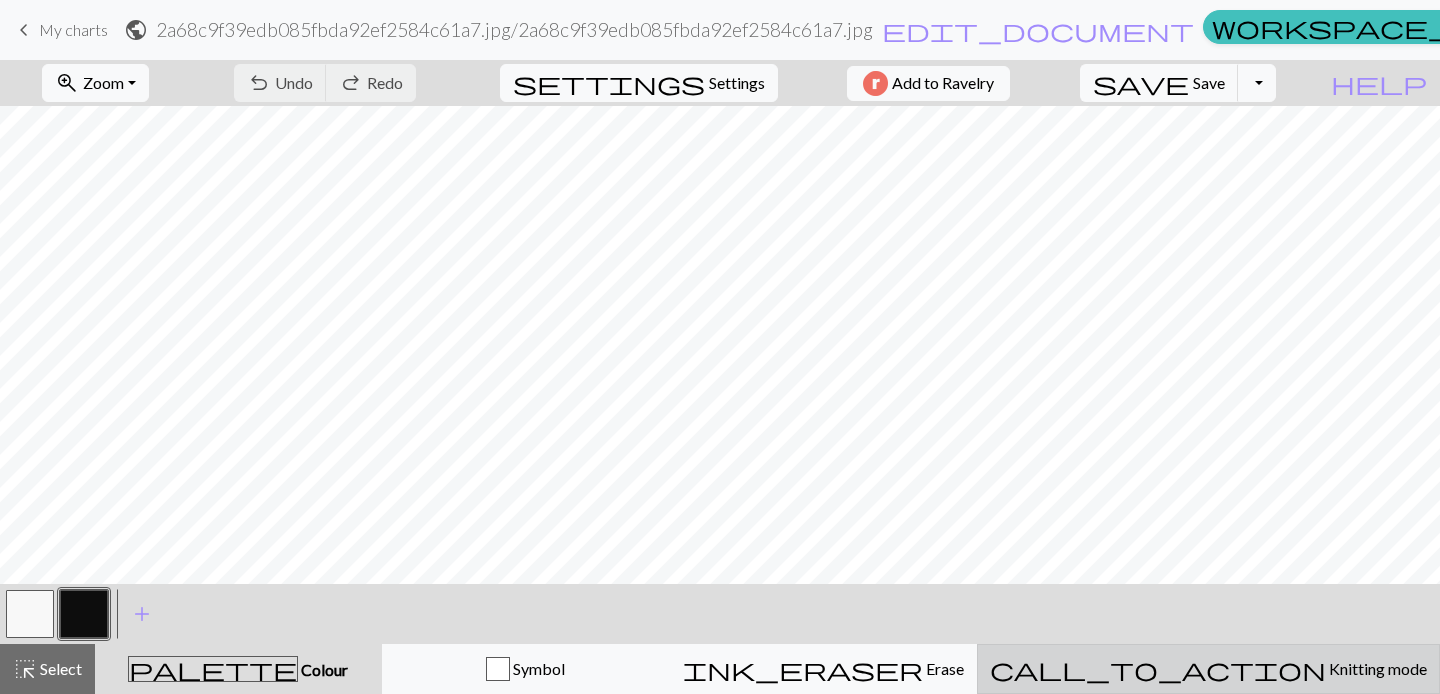 click on "call_to_action   Knitting mode   Knitting mode" at bounding box center [1208, 669] 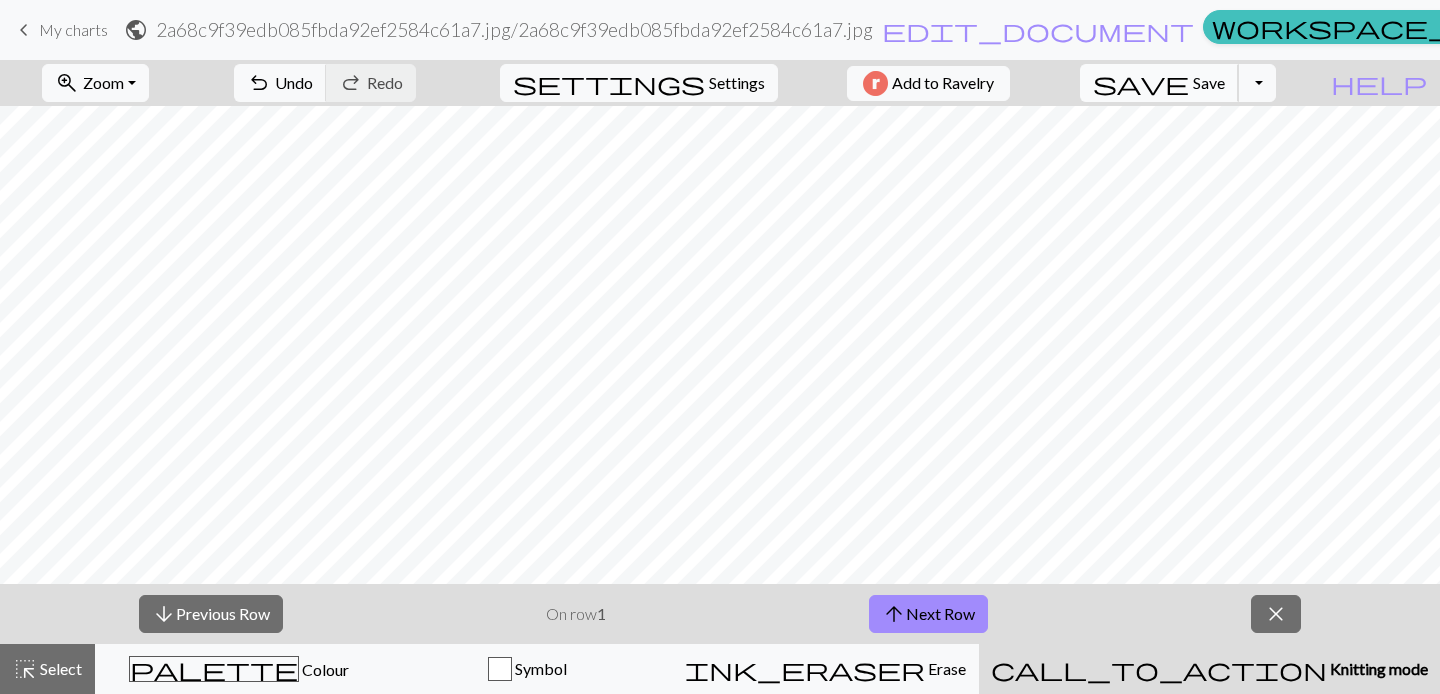 click on "save Save Save" at bounding box center [1159, 83] 